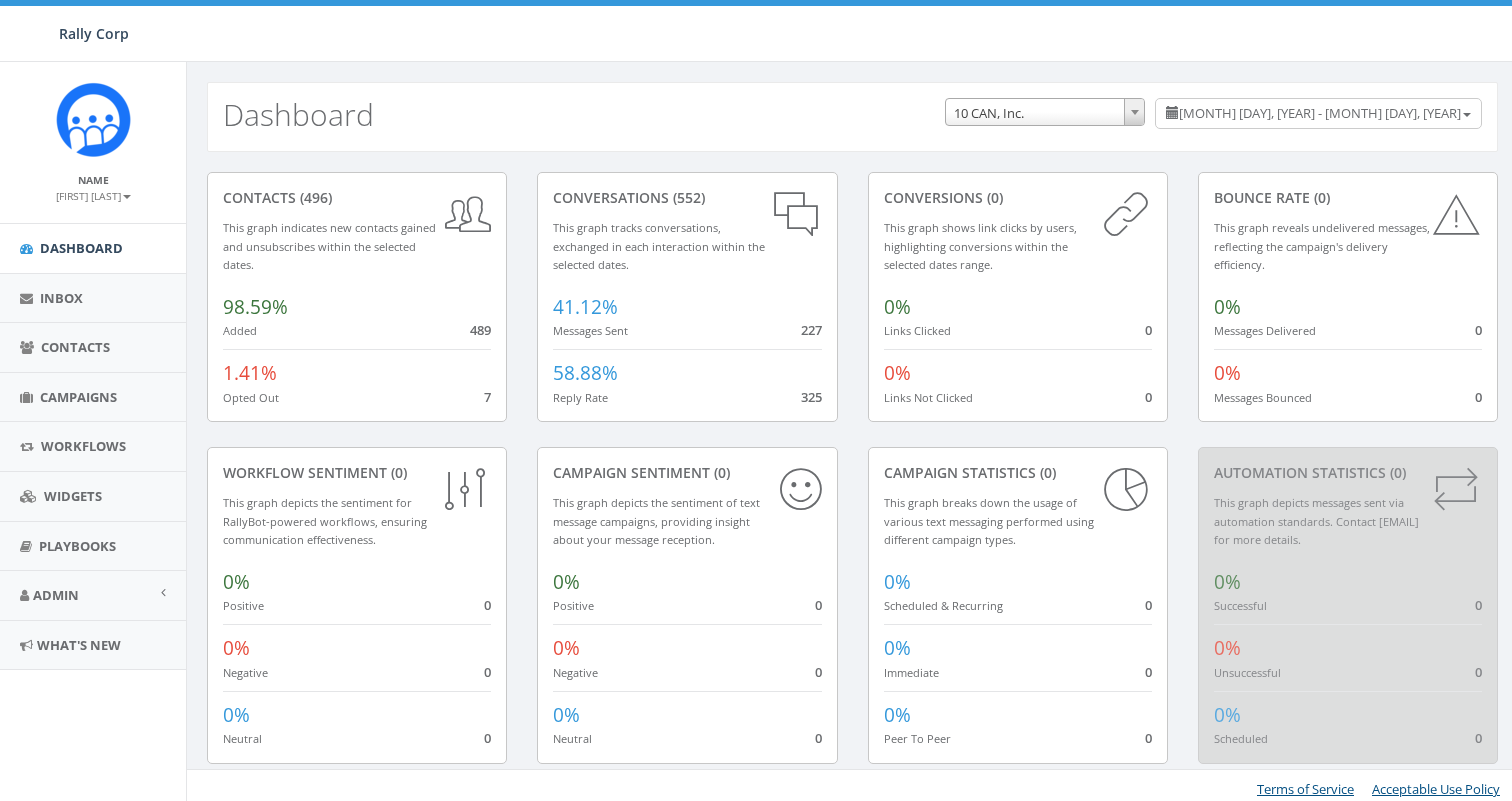 scroll, scrollTop: 0, scrollLeft: 0, axis: both 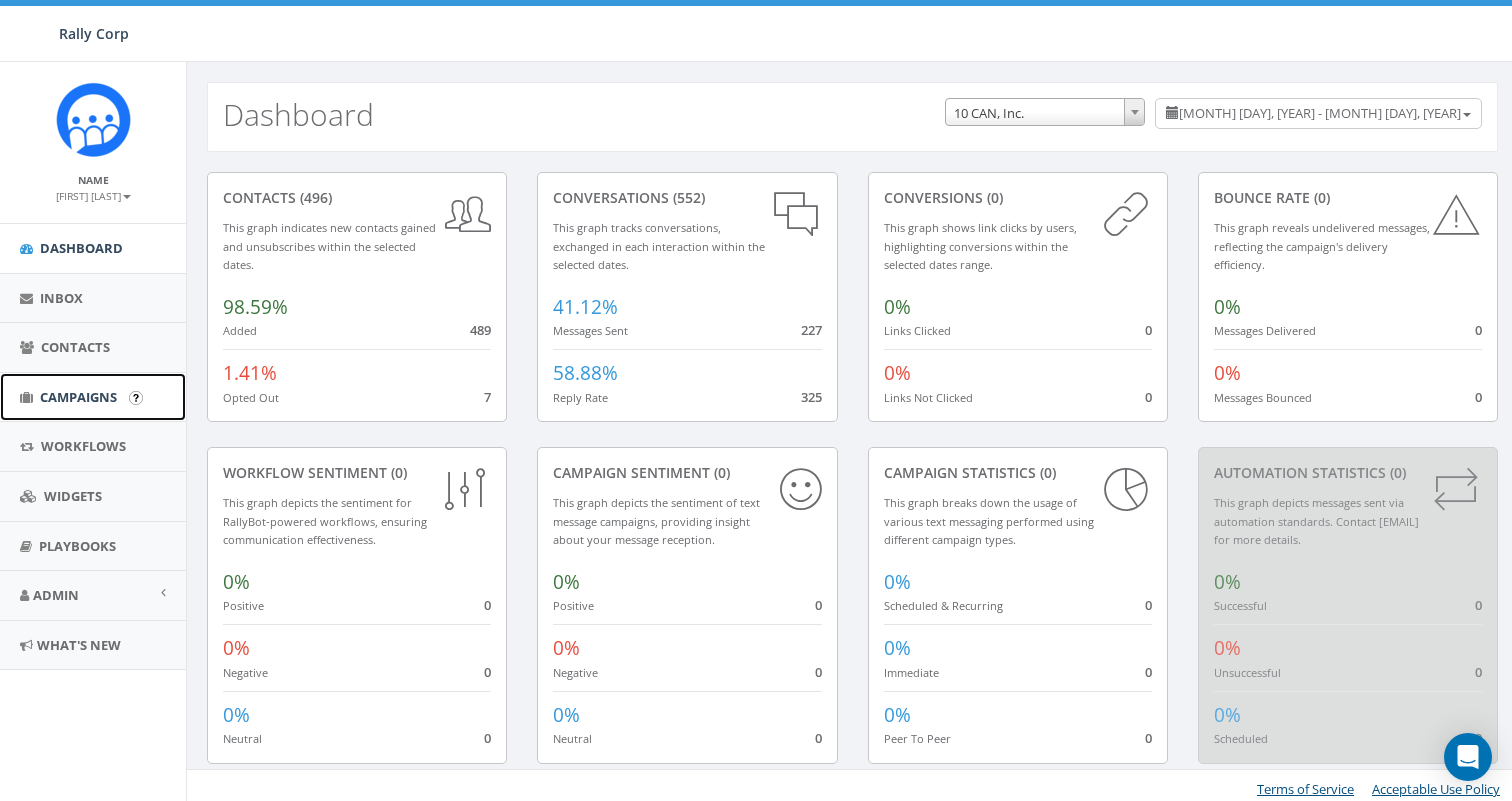 click on "Campaigns" at bounding box center (78, 397) 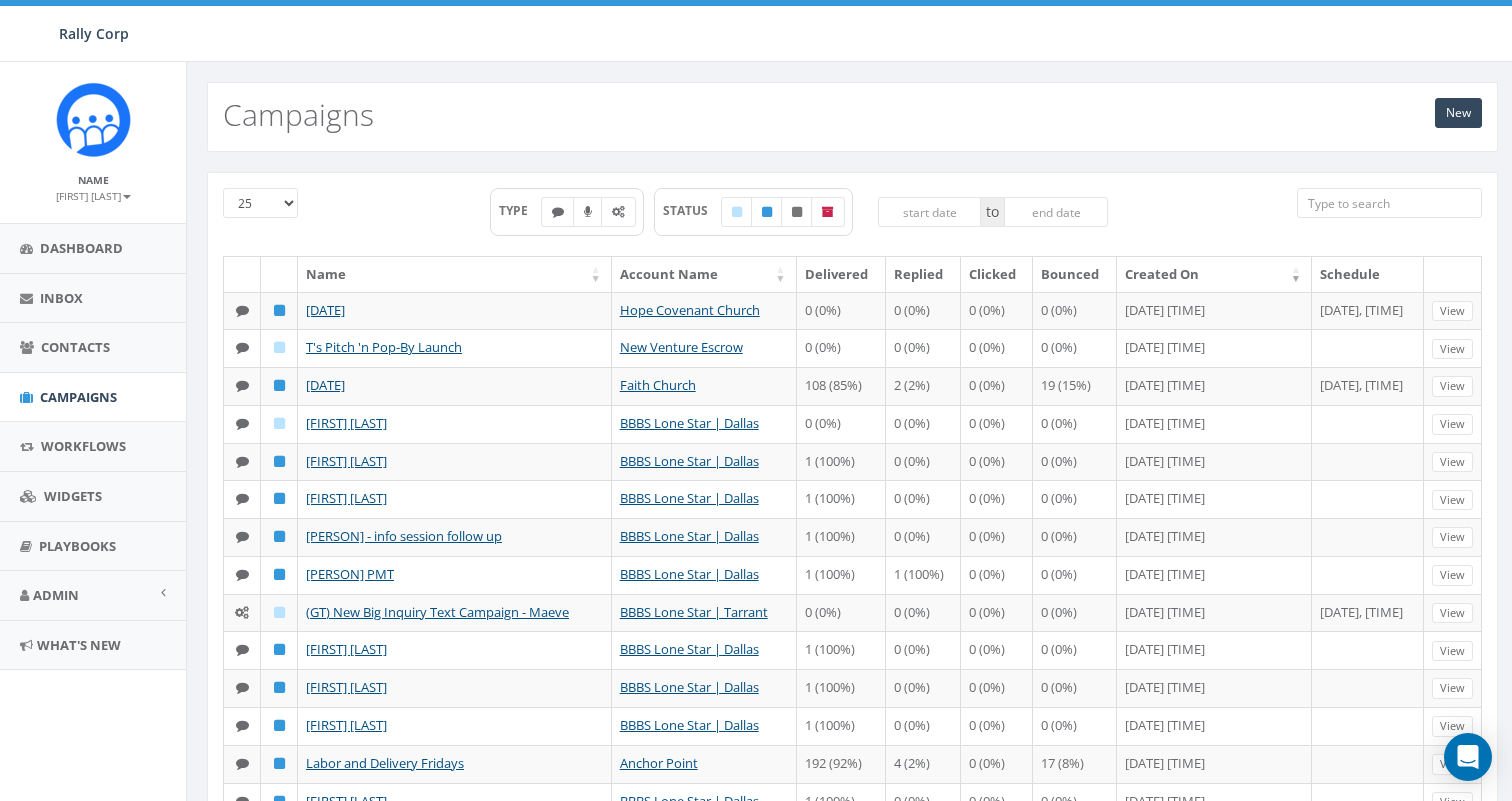 scroll, scrollTop: 0, scrollLeft: 0, axis: both 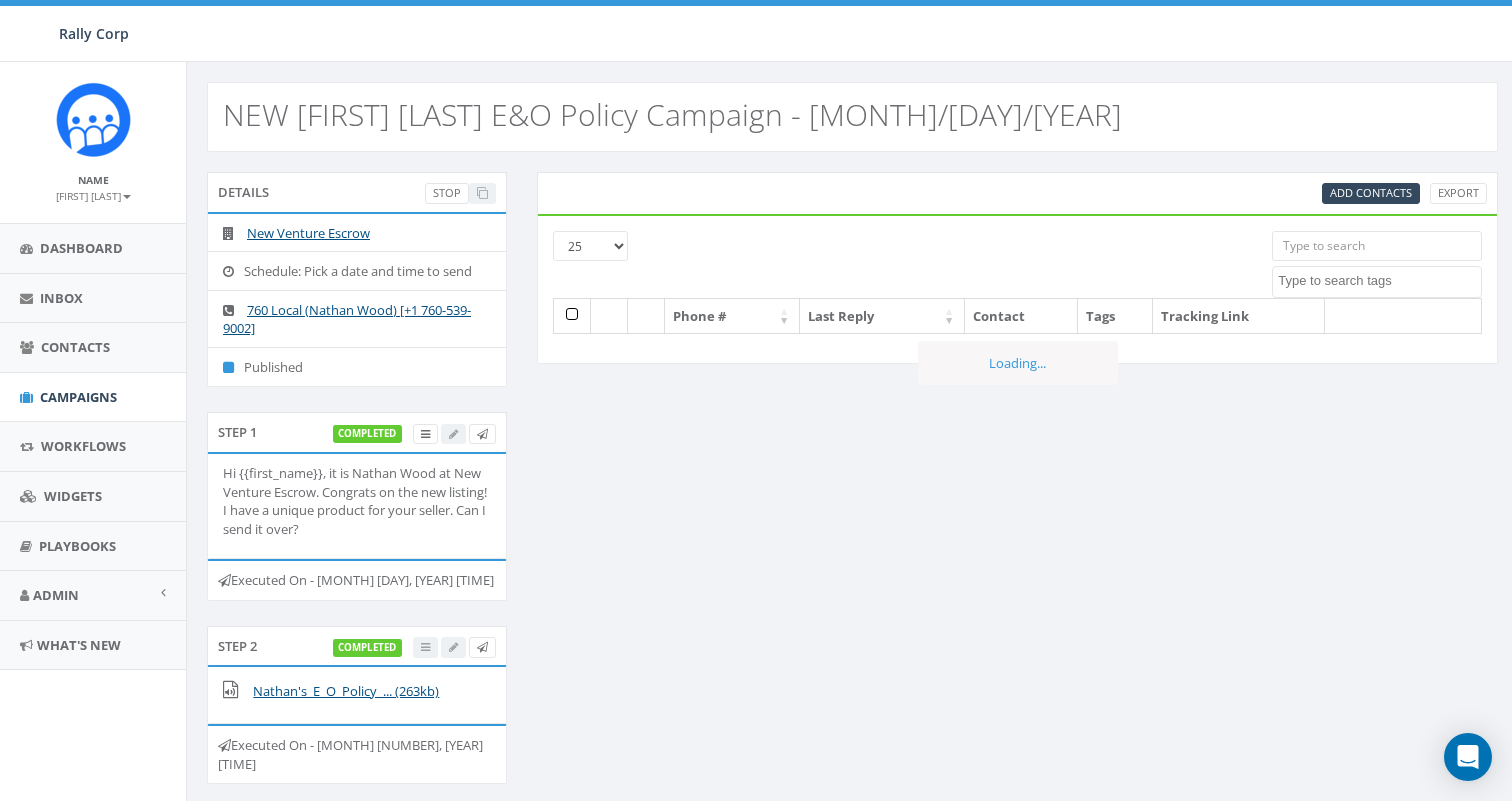 select 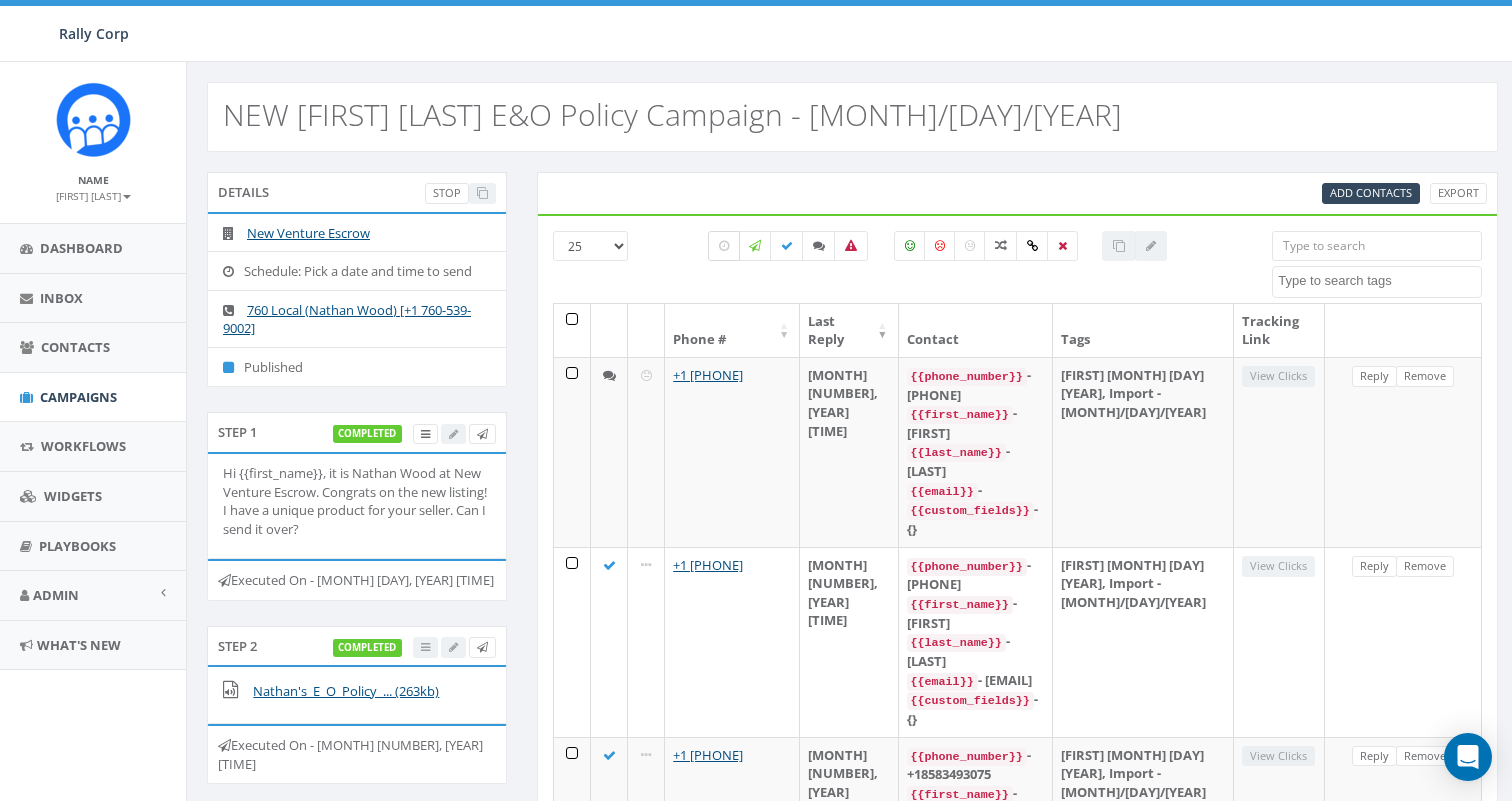 click at bounding box center [724, 246] 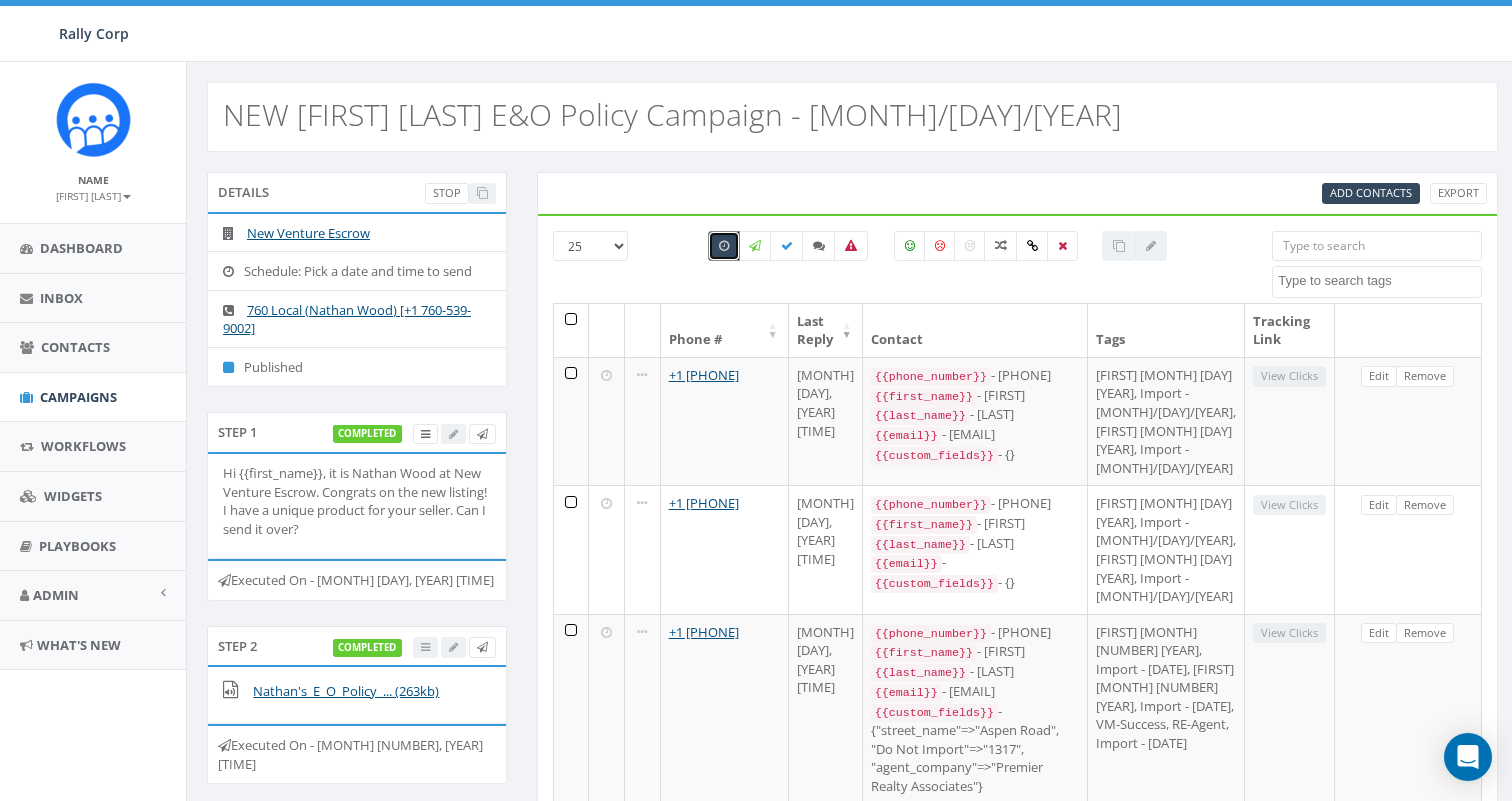 click at bounding box center [724, 246] 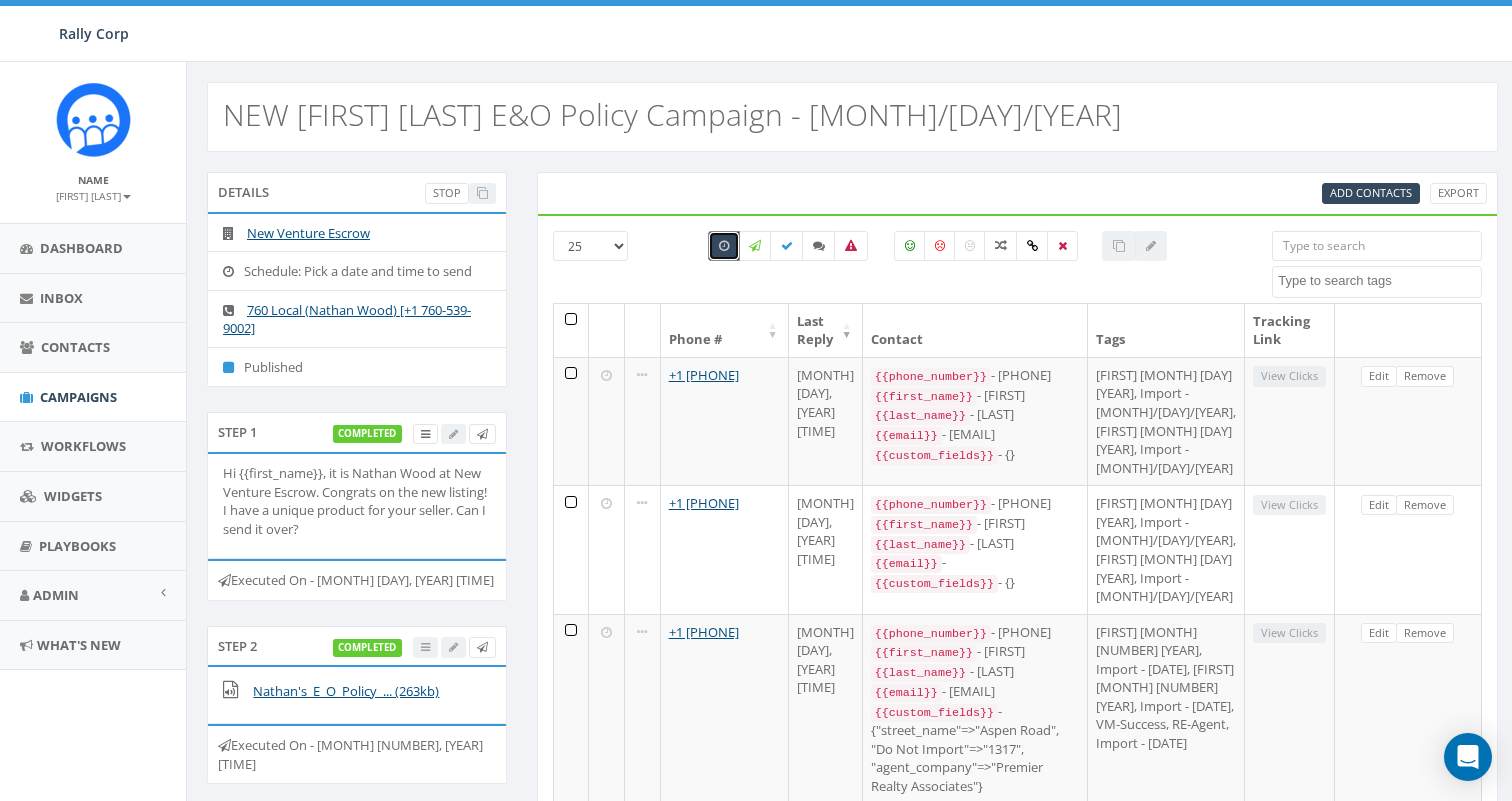 checkbox on "false" 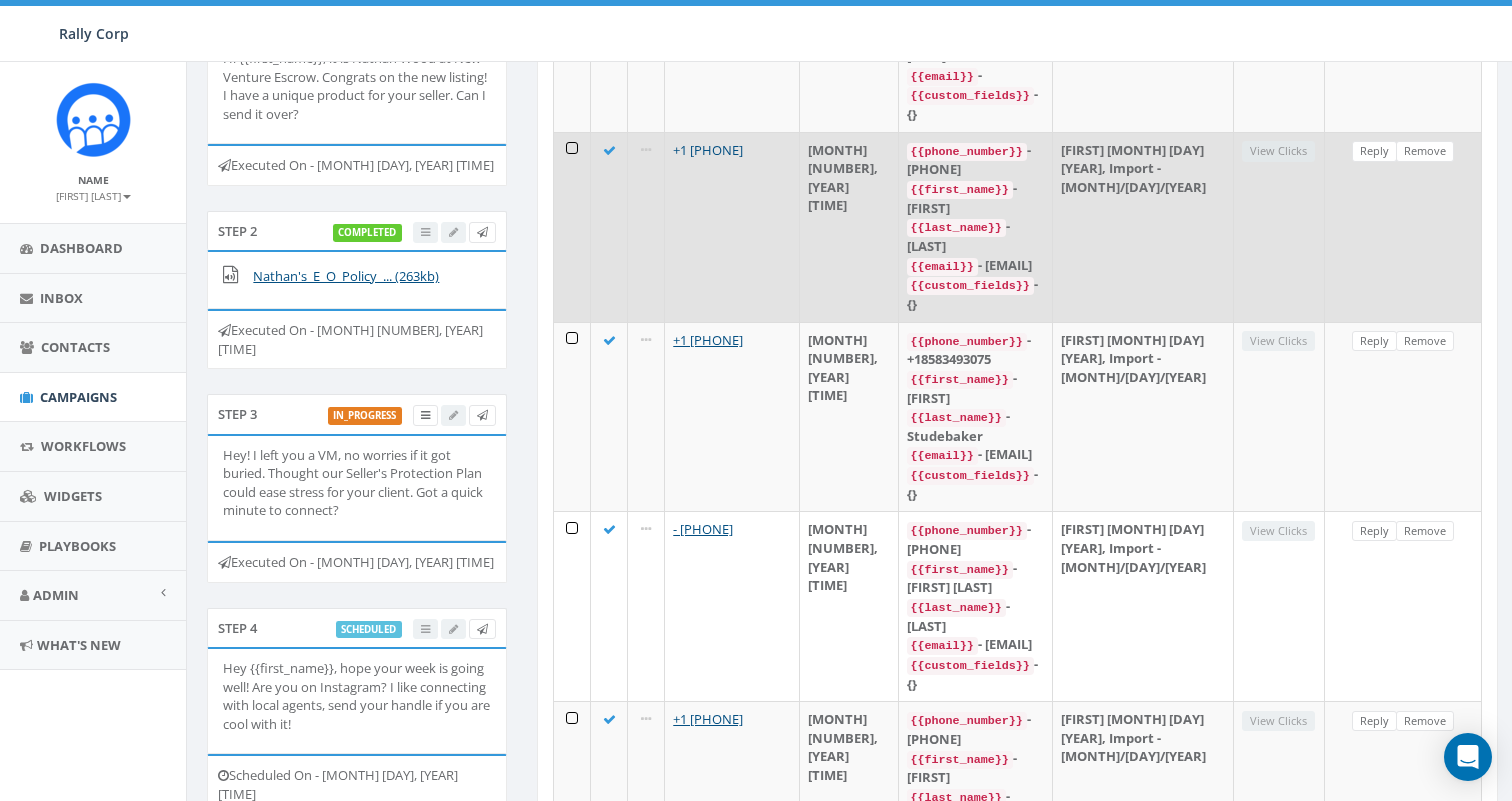 scroll, scrollTop: 421, scrollLeft: 0, axis: vertical 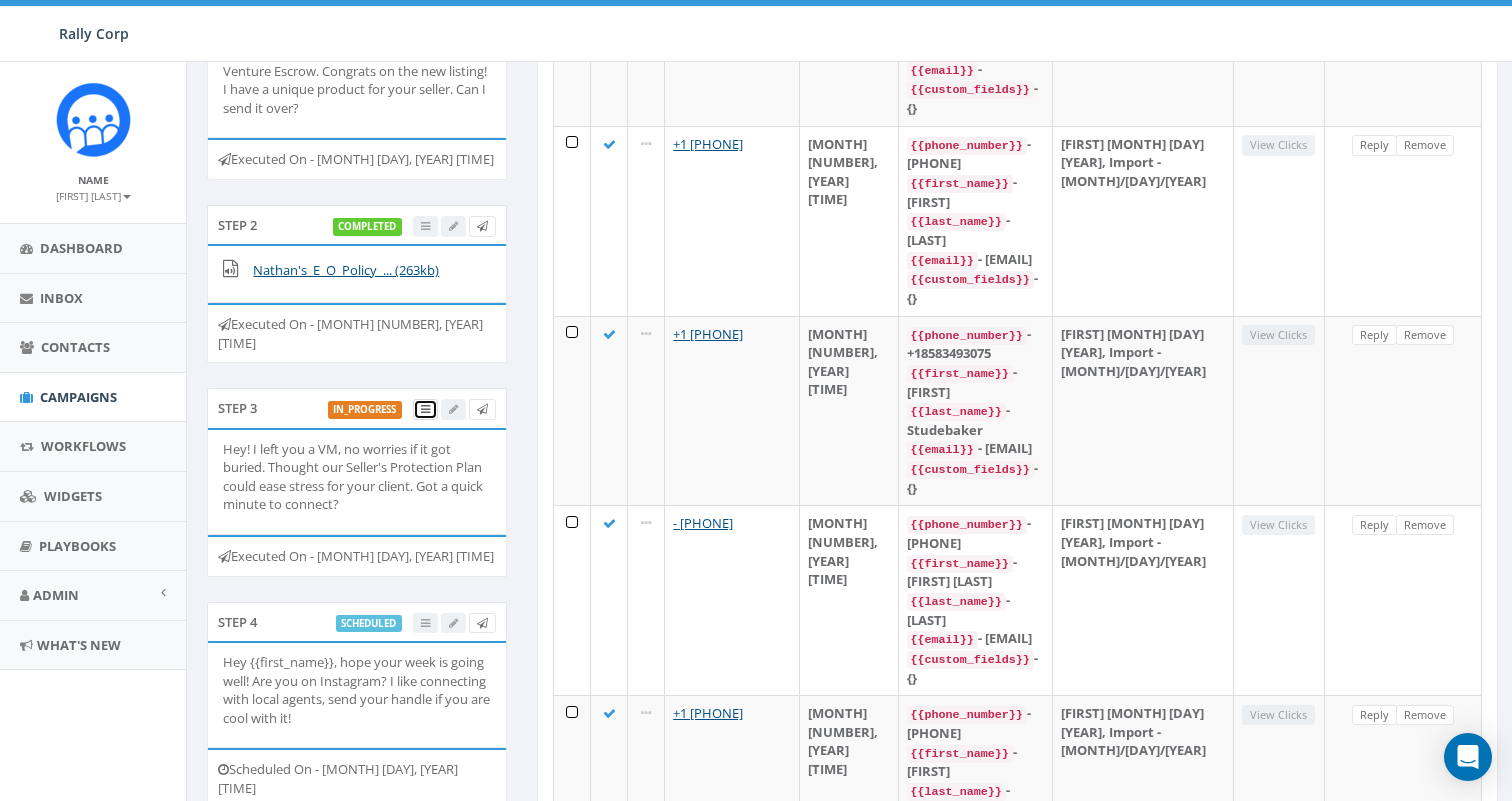 click at bounding box center (425, 409) 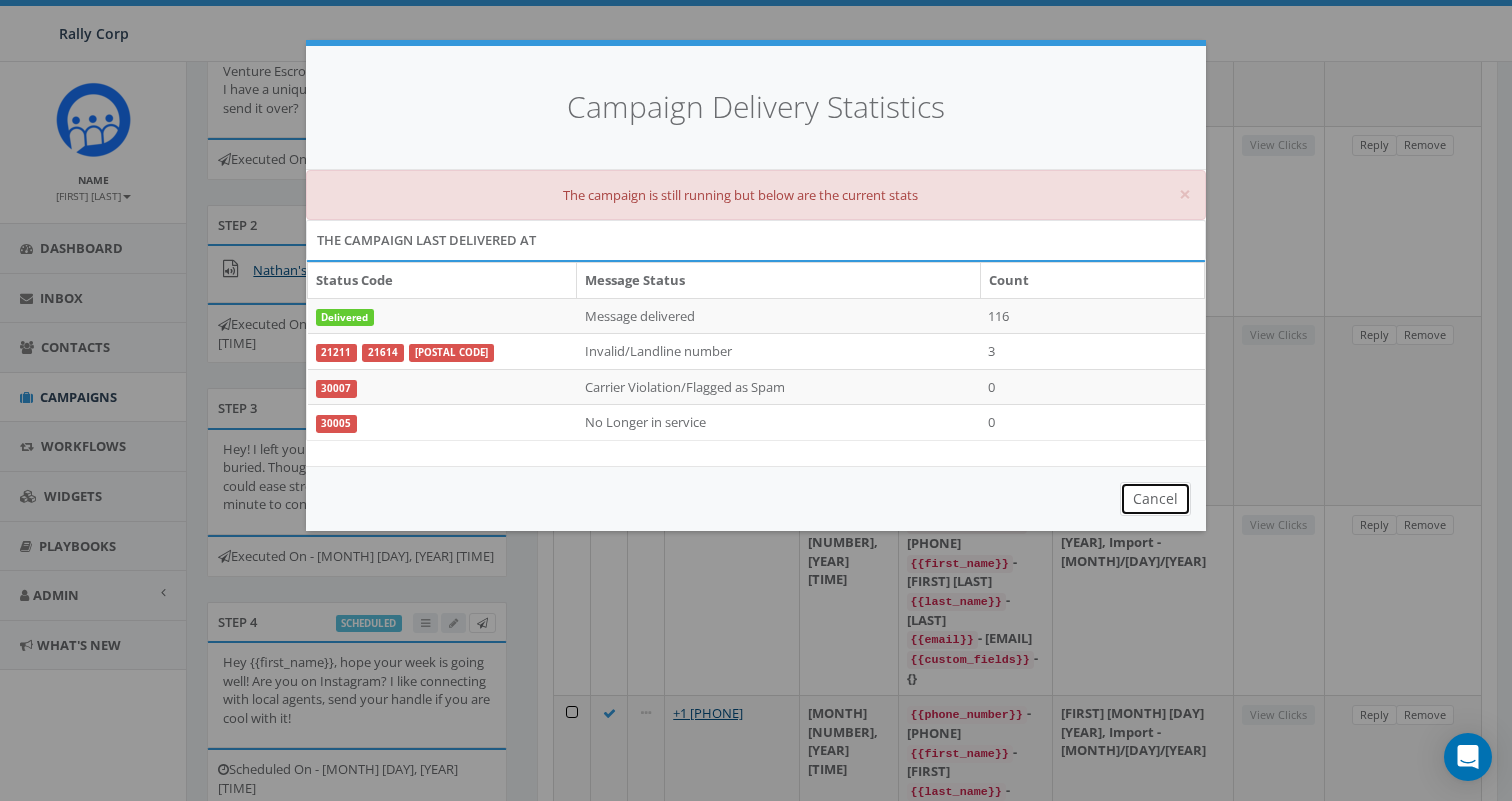 click on "Cancel" at bounding box center (1155, 499) 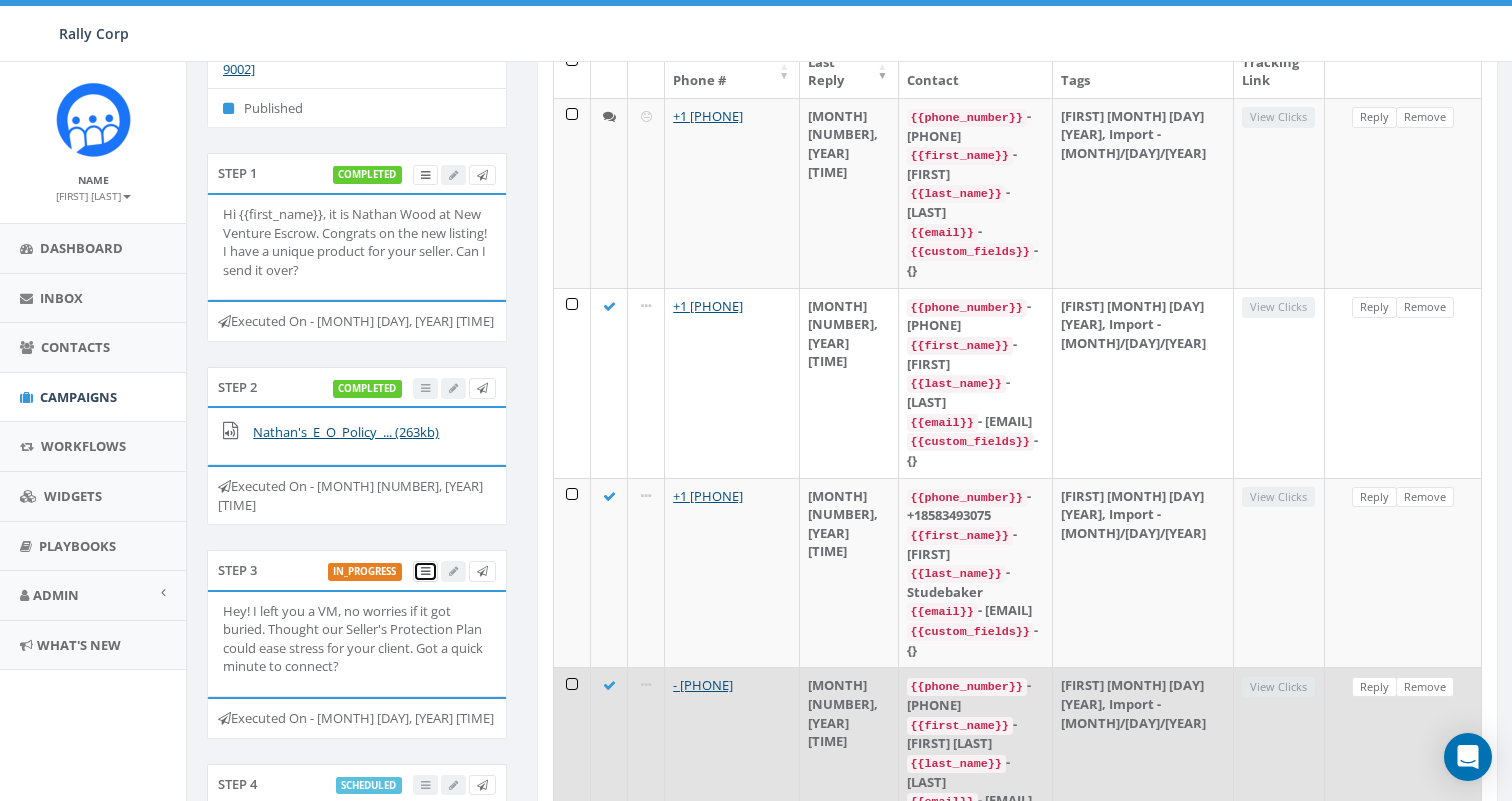 scroll, scrollTop: 182, scrollLeft: 0, axis: vertical 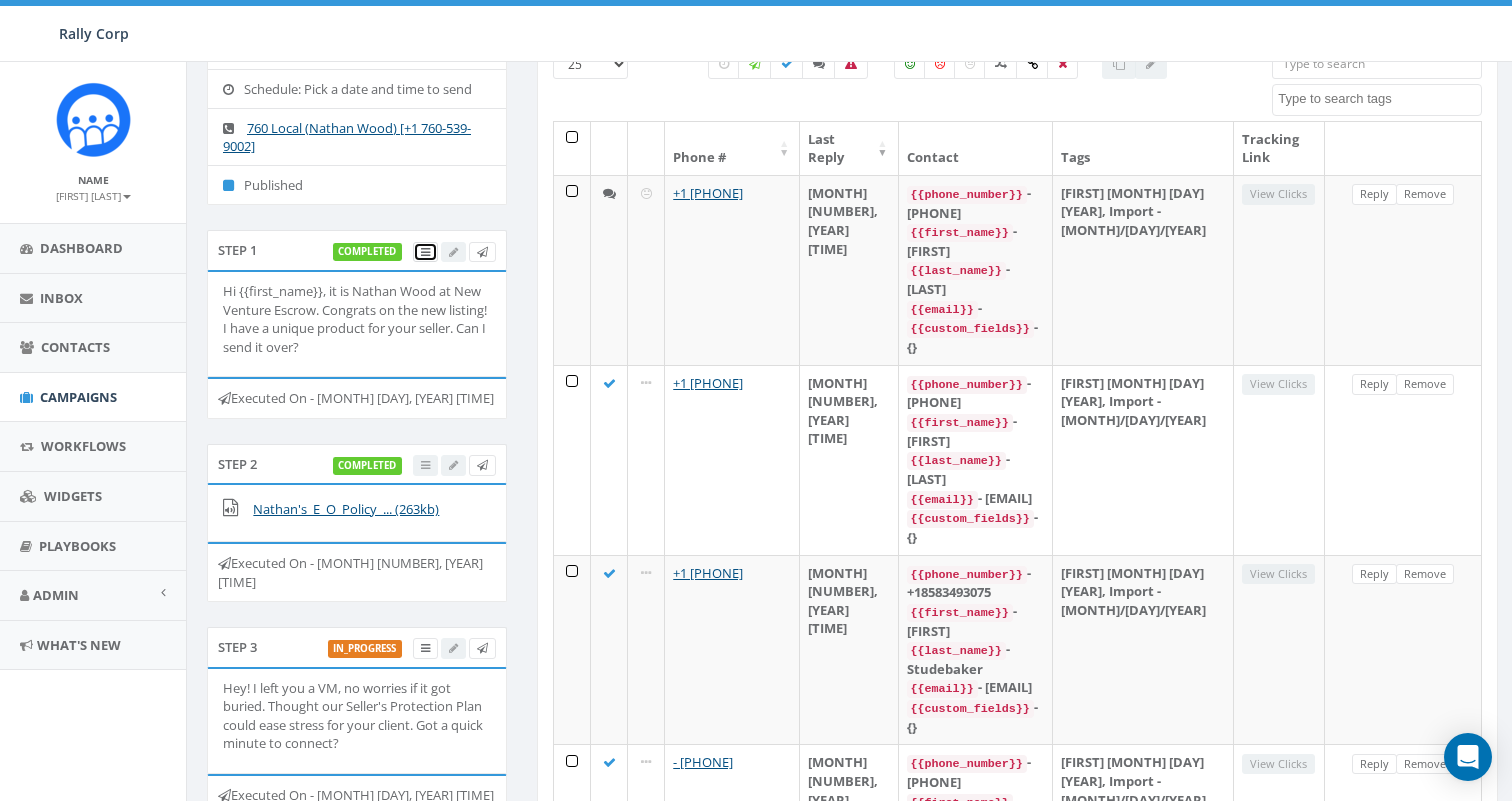 click at bounding box center [425, 252] 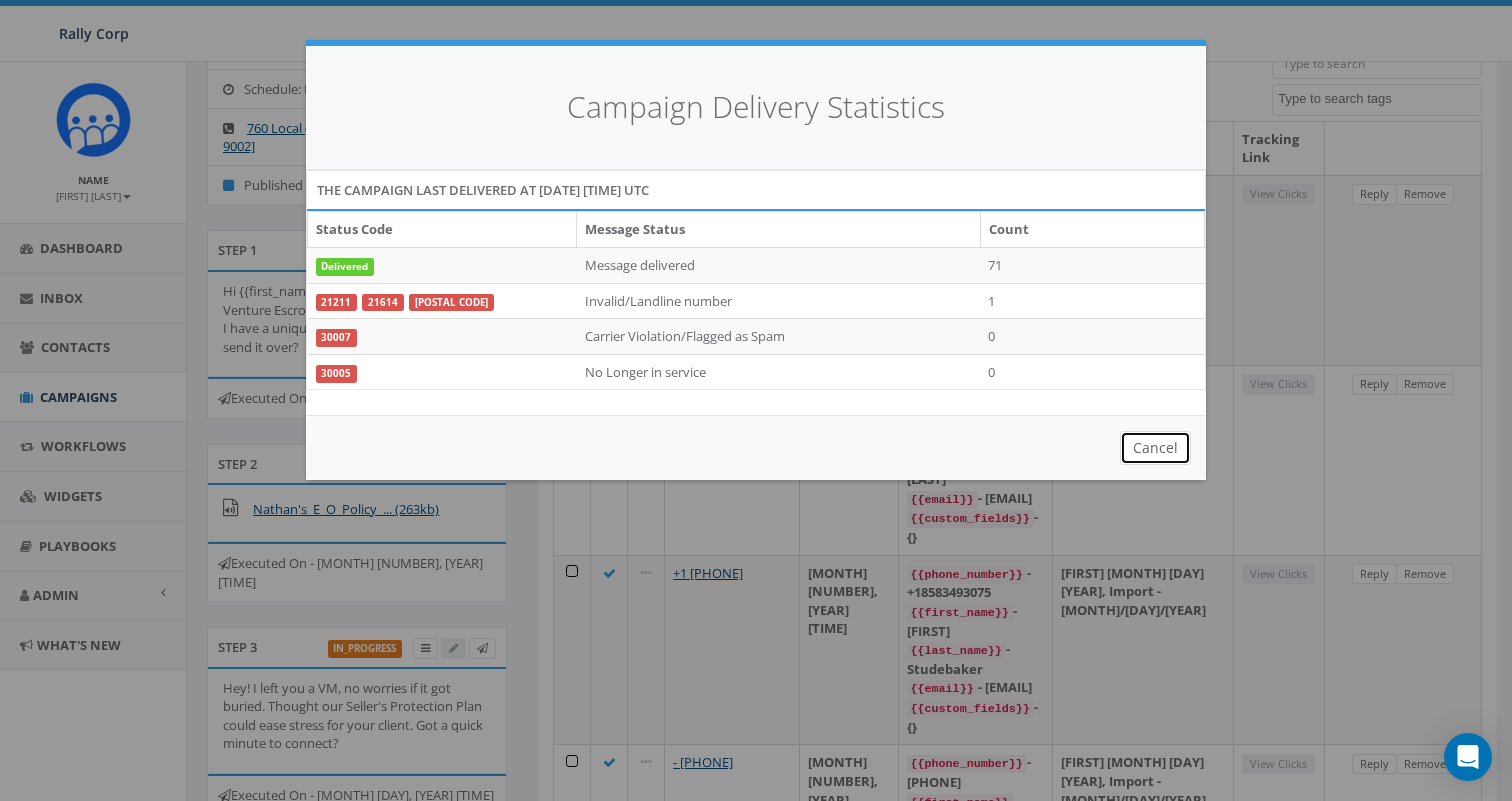 click on "Cancel" at bounding box center [1155, 448] 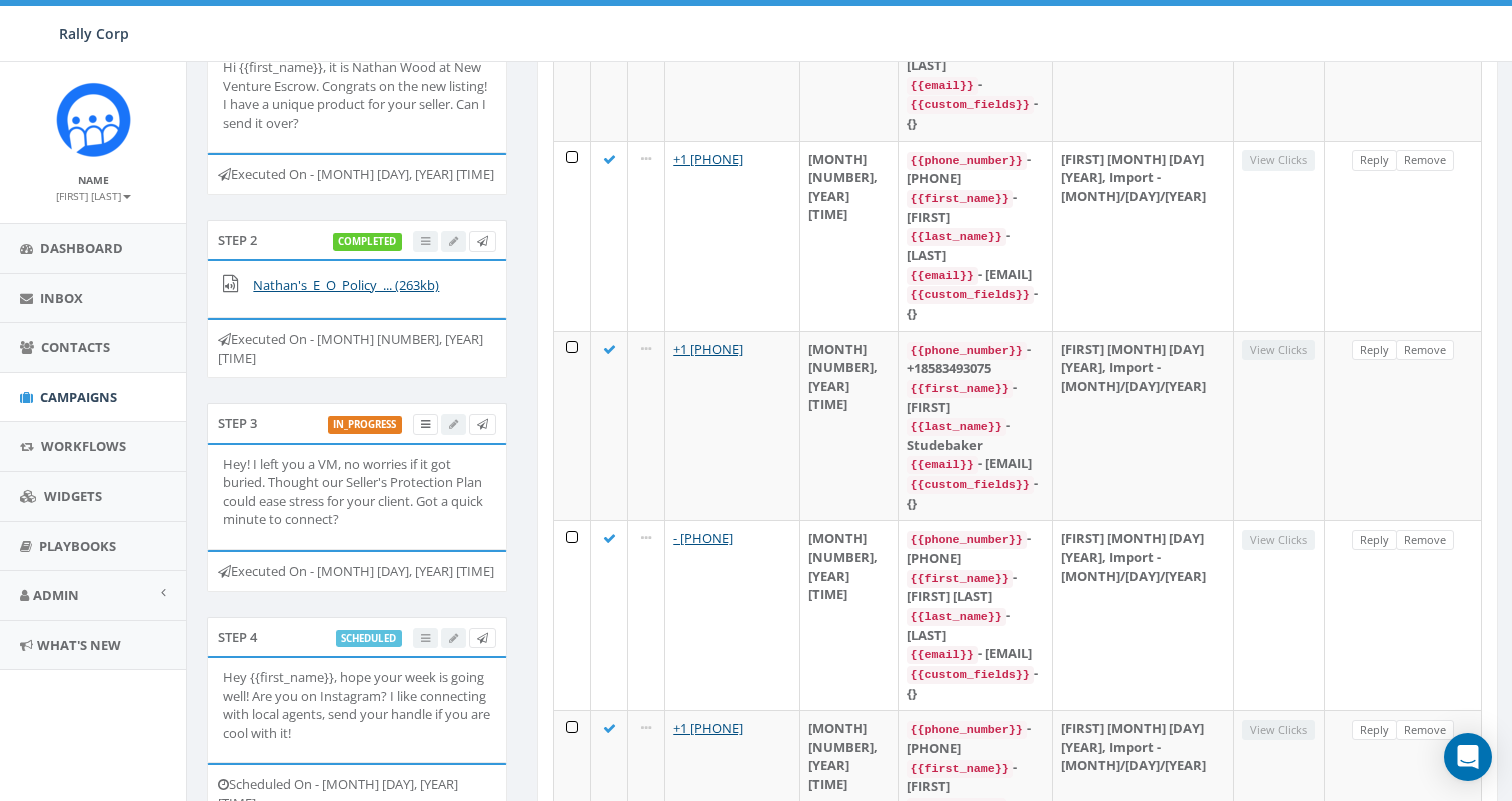 scroll, scrollTop: 408, scrollLeft: 0, axis: vertical 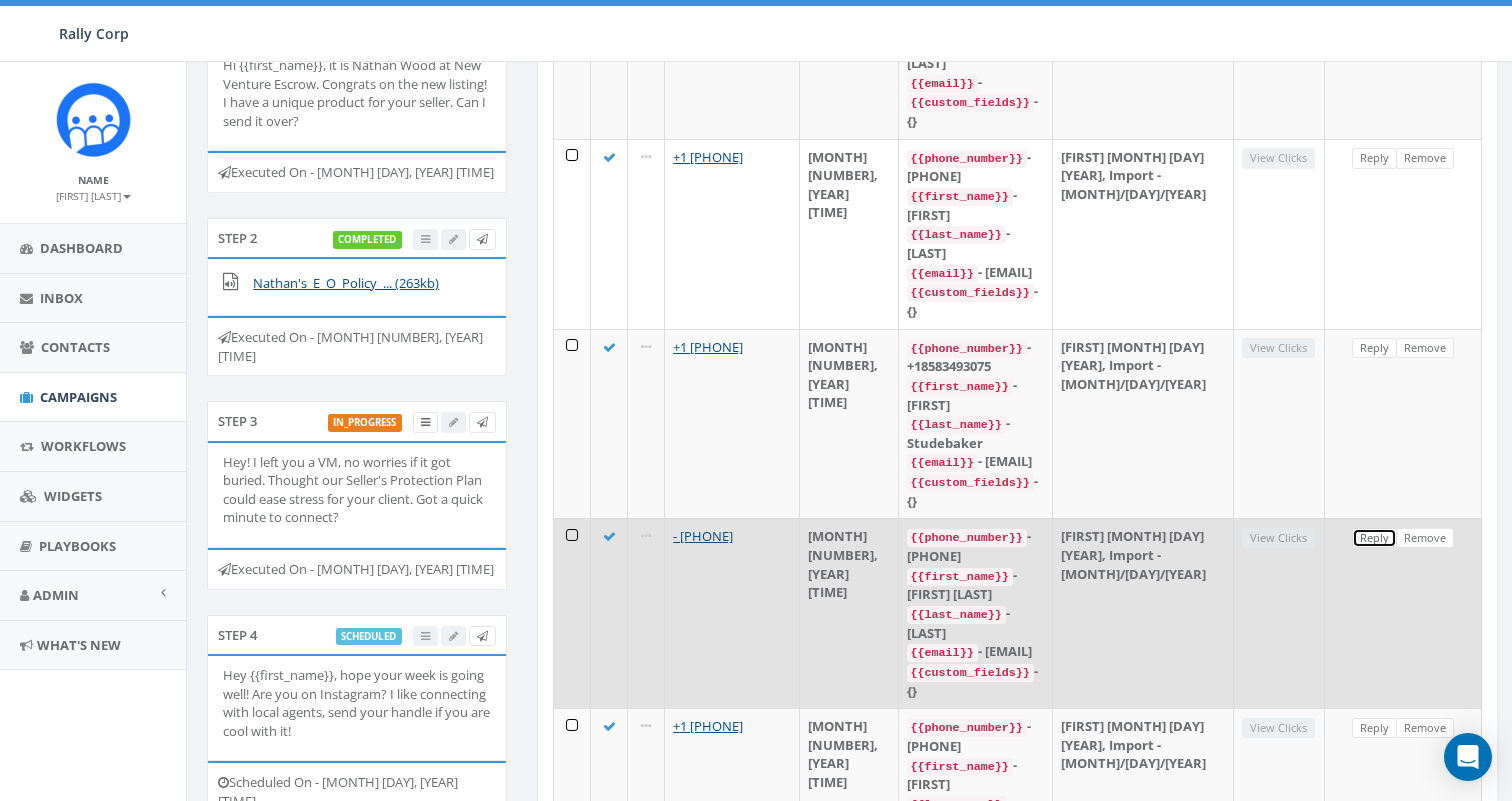 click on "Reply" at bounding box center (1374, 538) 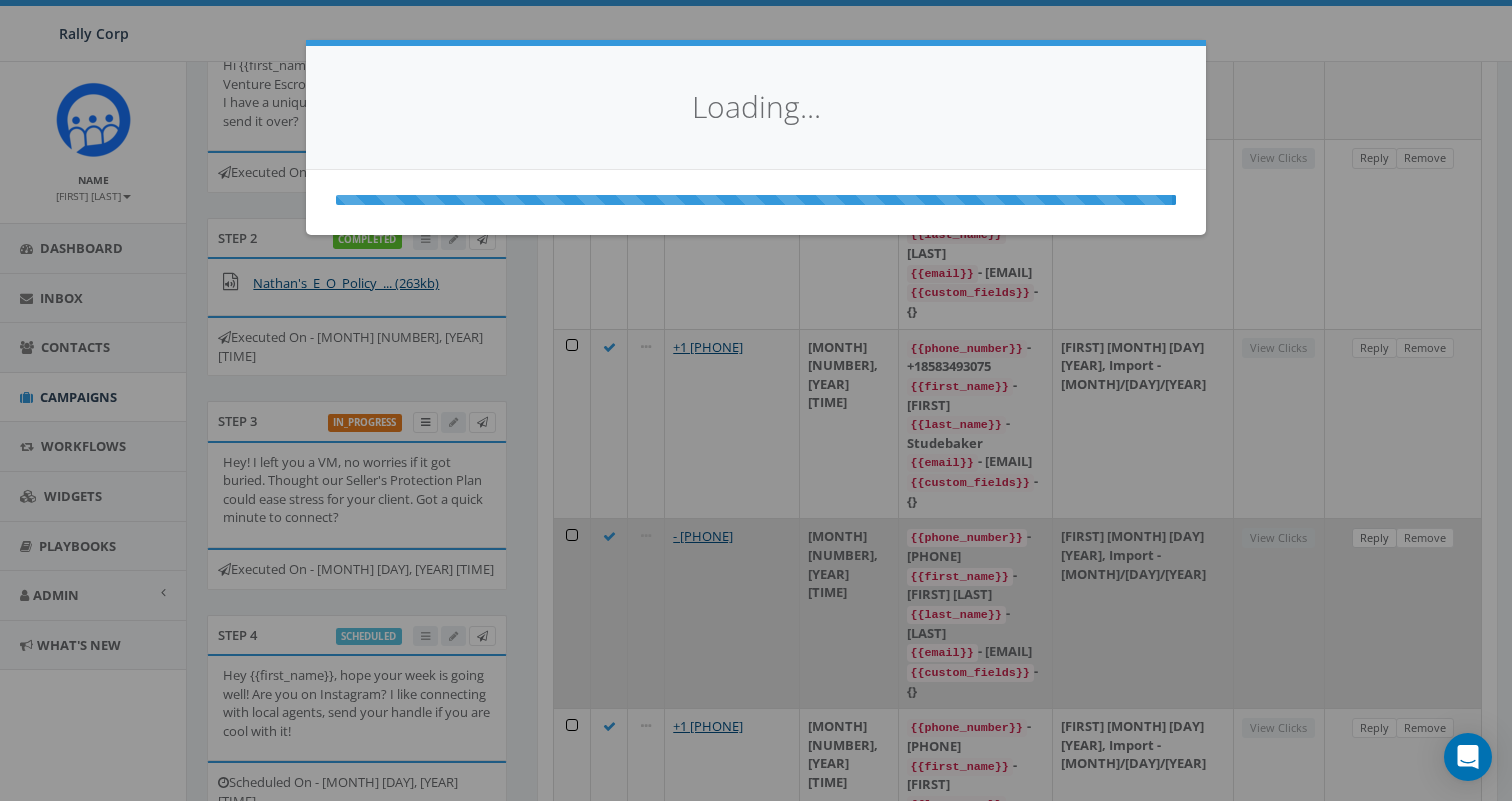 select 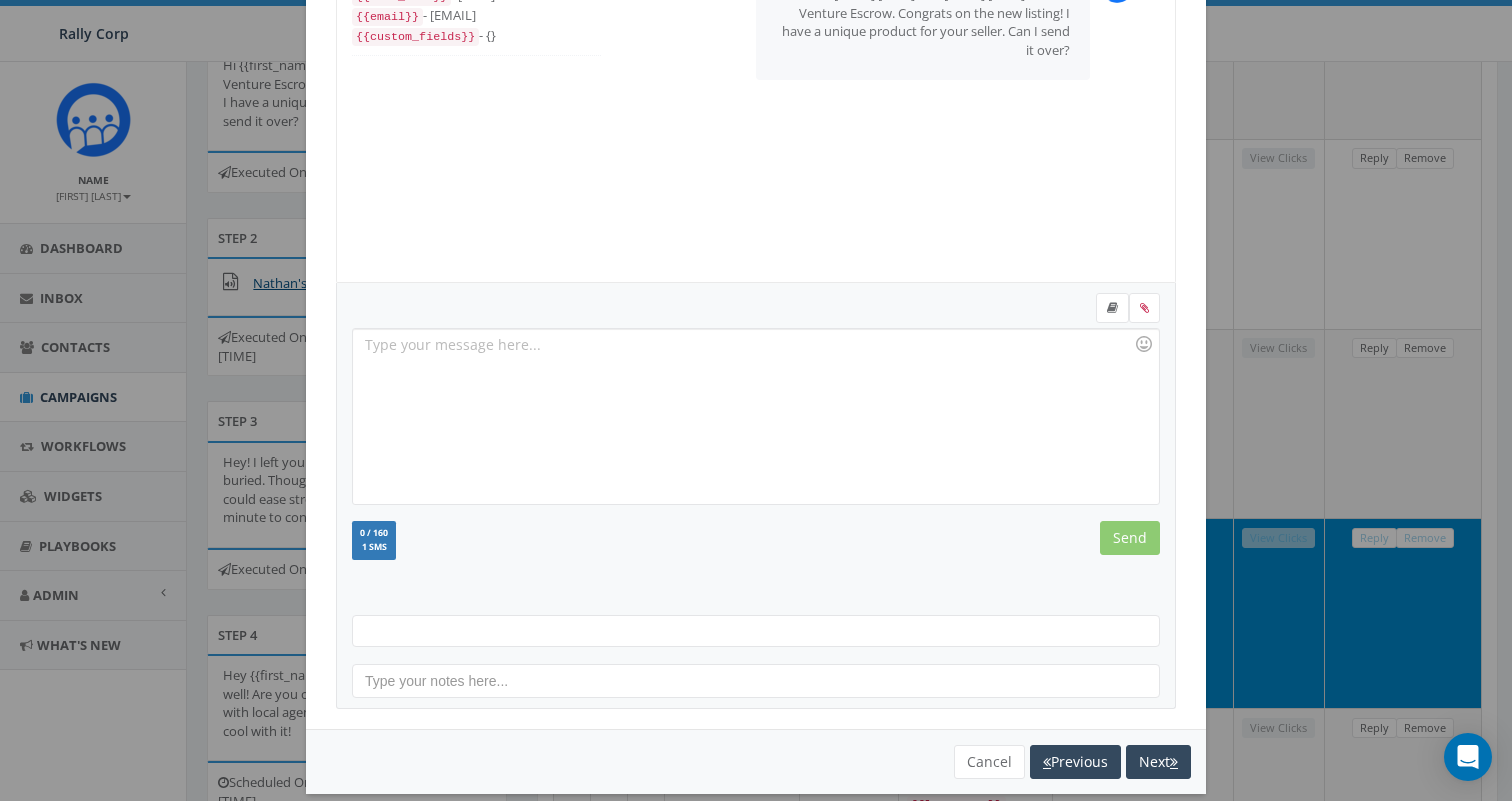 scroll, scrollTop: 201, scrollLeft: 0, axis: vertical 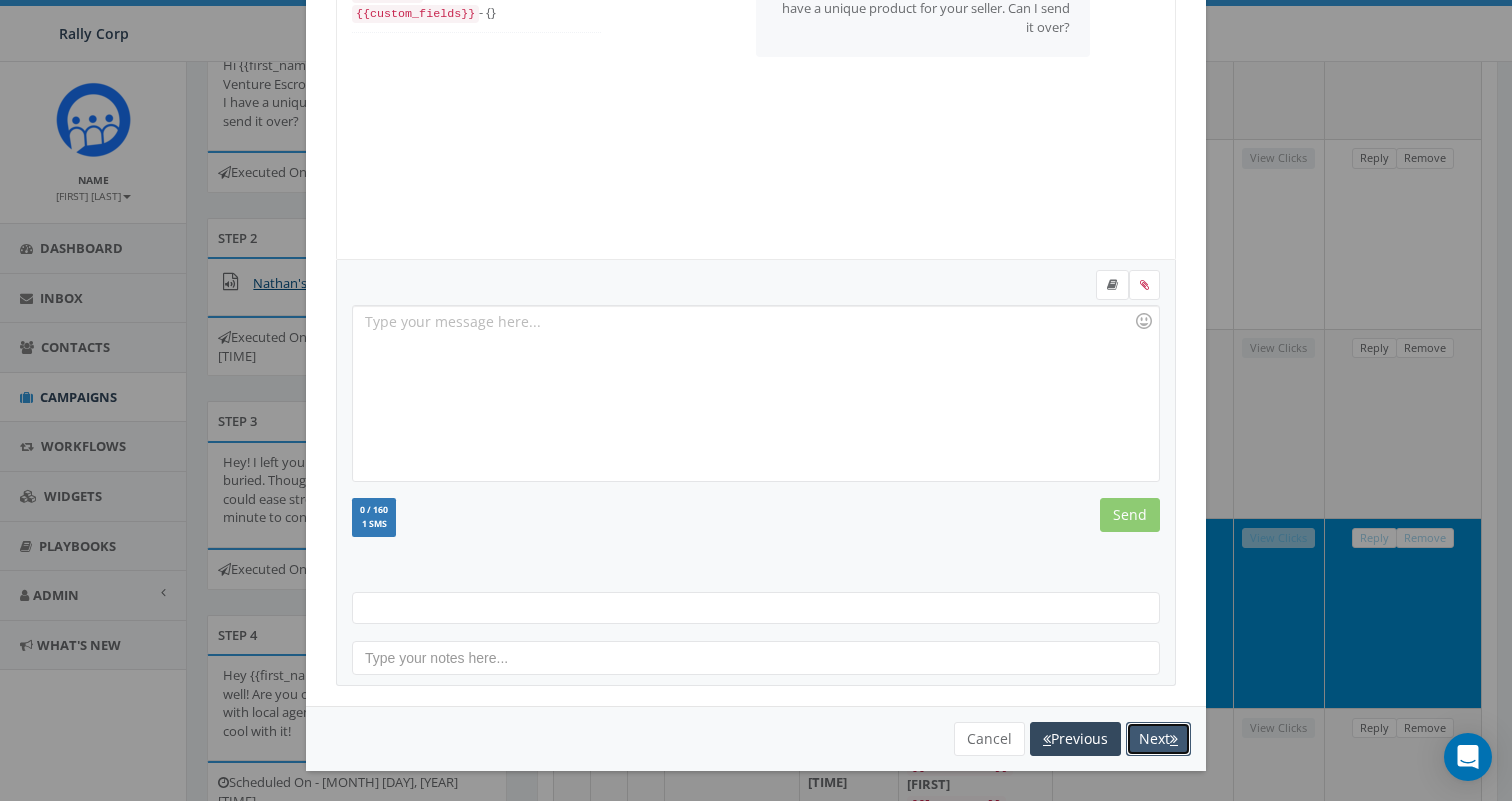 click on "Next" at bounding box center (1158, 739) 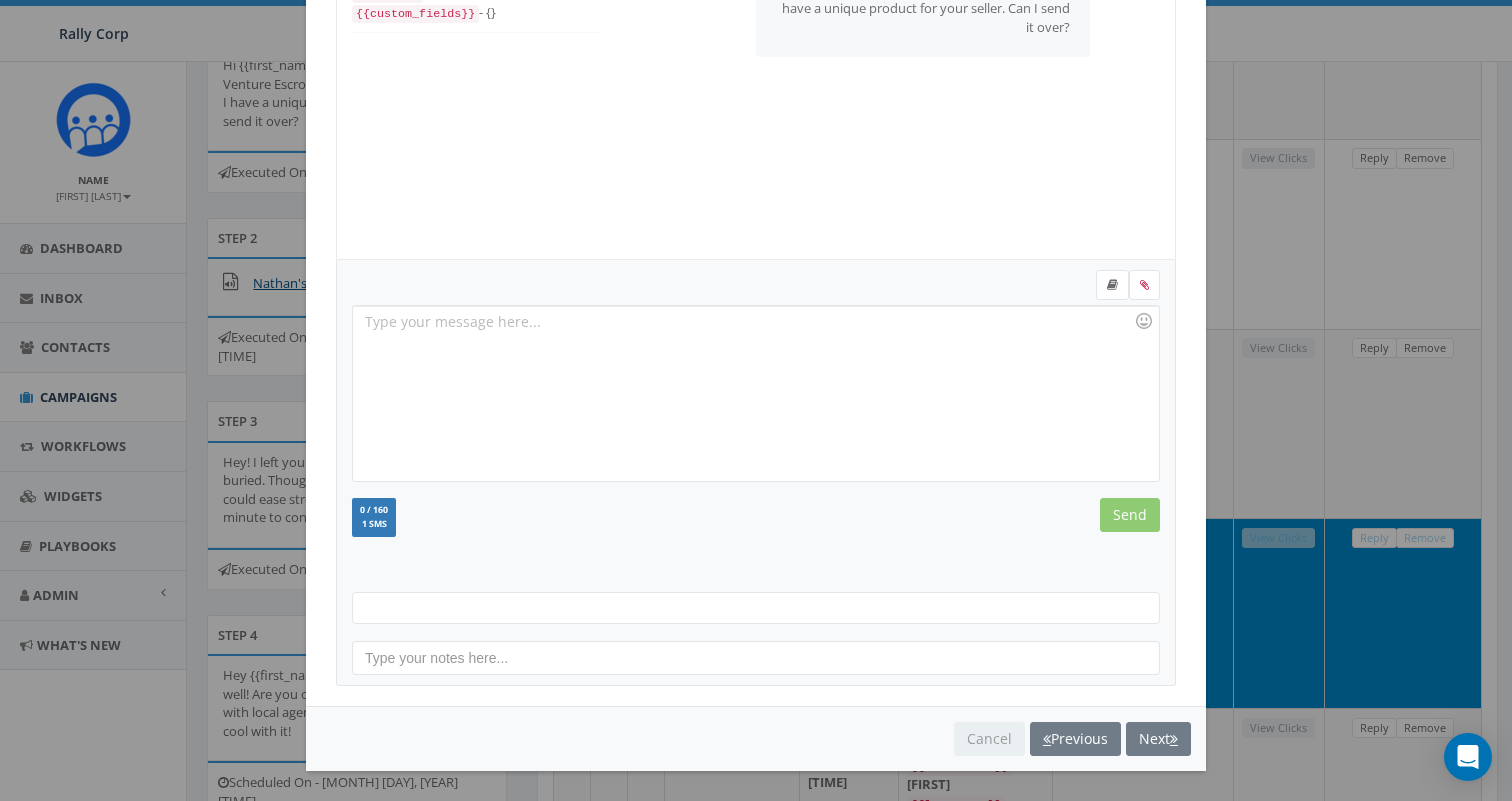 scroll, scrollTop: 192, scrollLeft: 0, axis: vertical 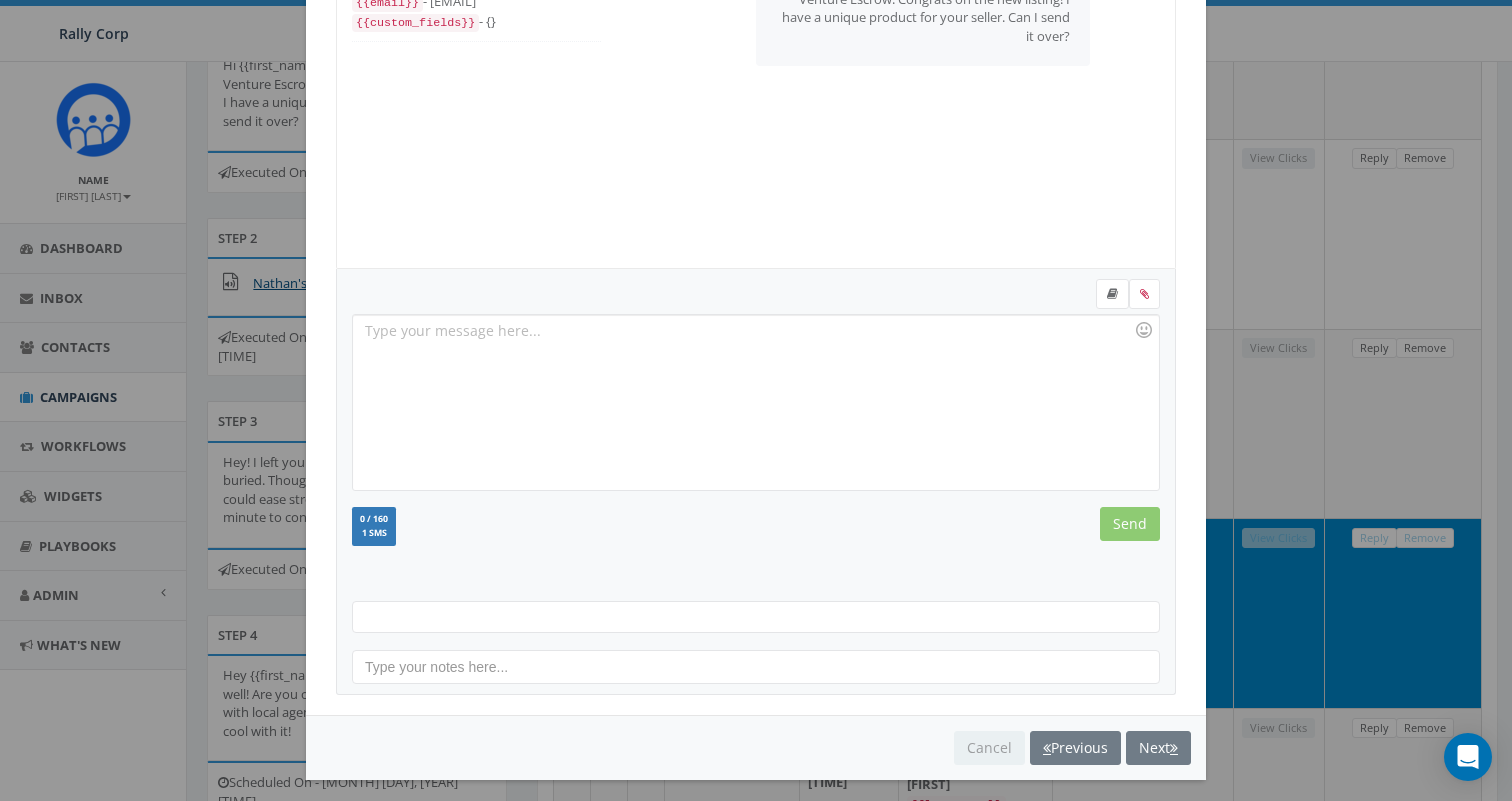 select 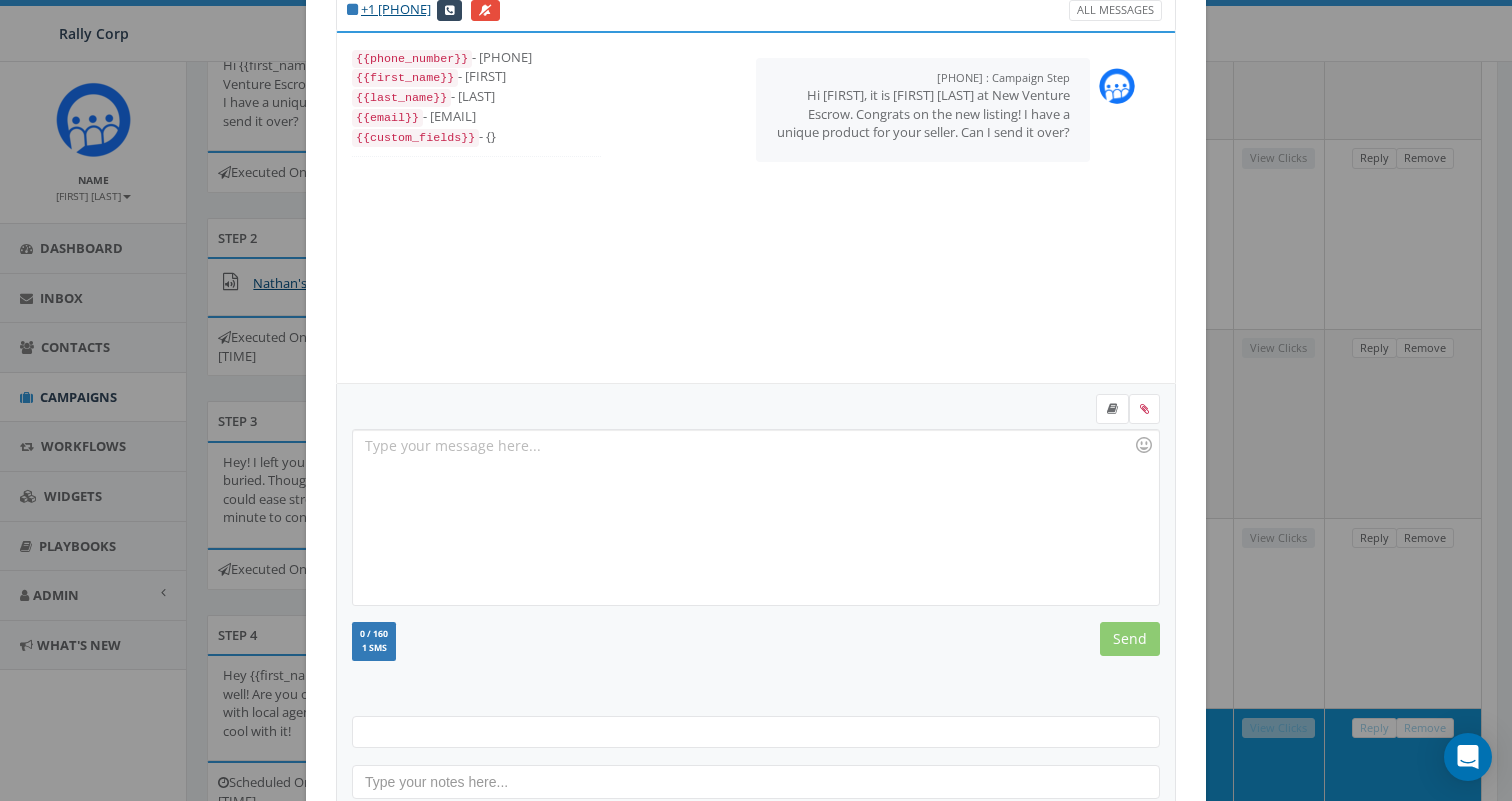 scroll, scrollTop: 201, scrollLeft: 0, axis: vertical 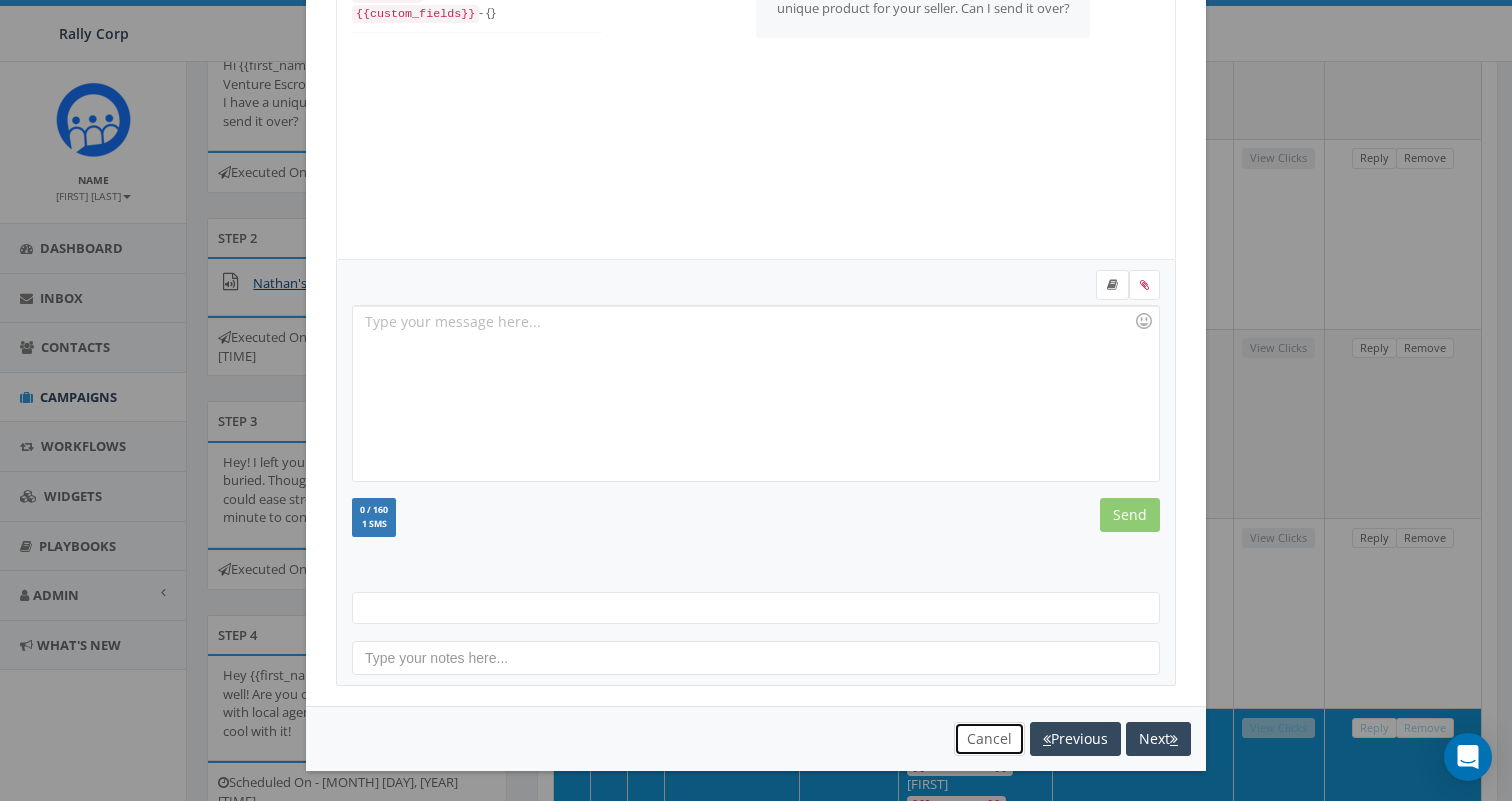 click on "Cancel" at bounding box center [989, 739] 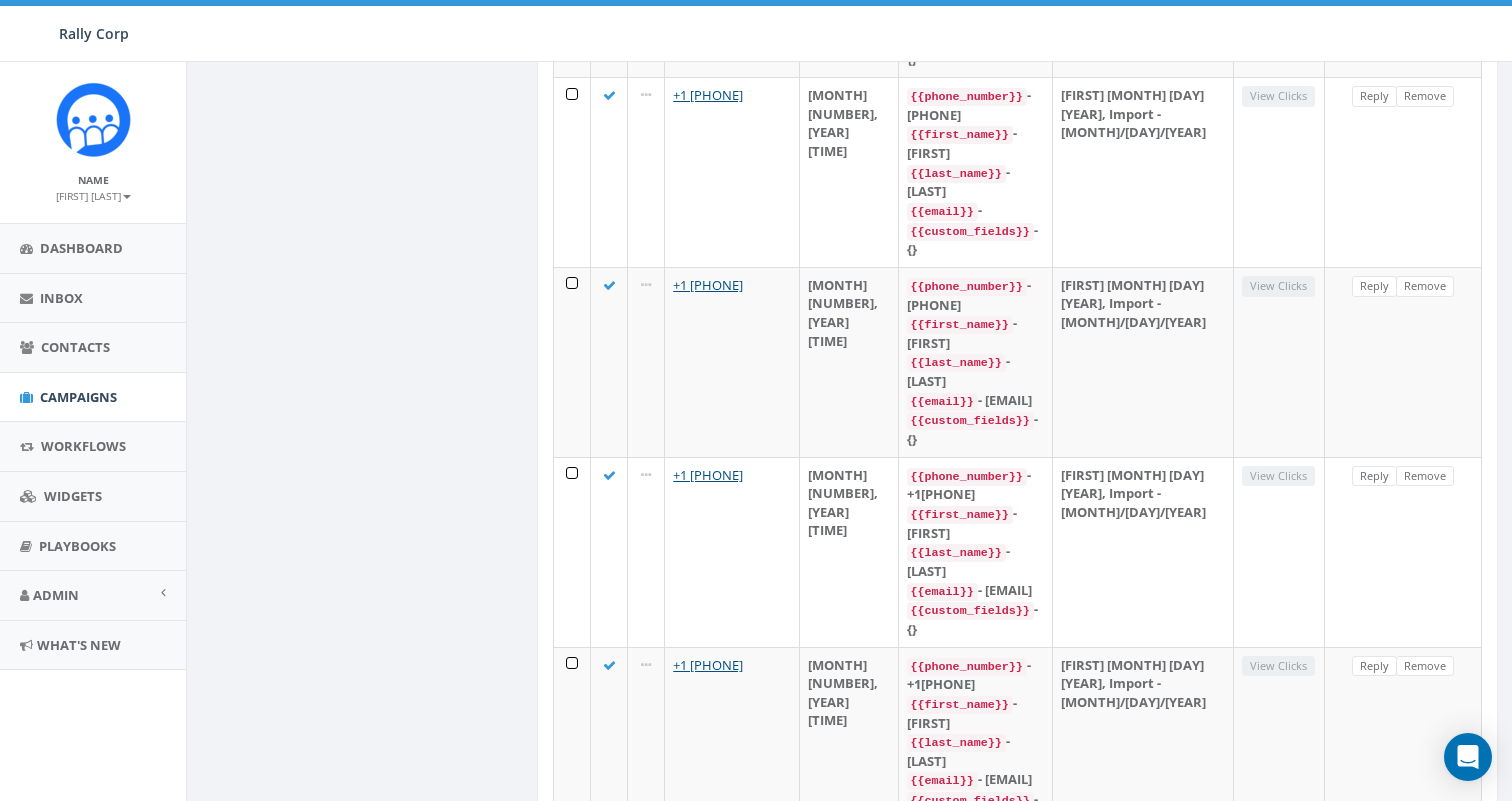scroll, scrollTop: 3191, scrollLeft: 0, axis: vertical 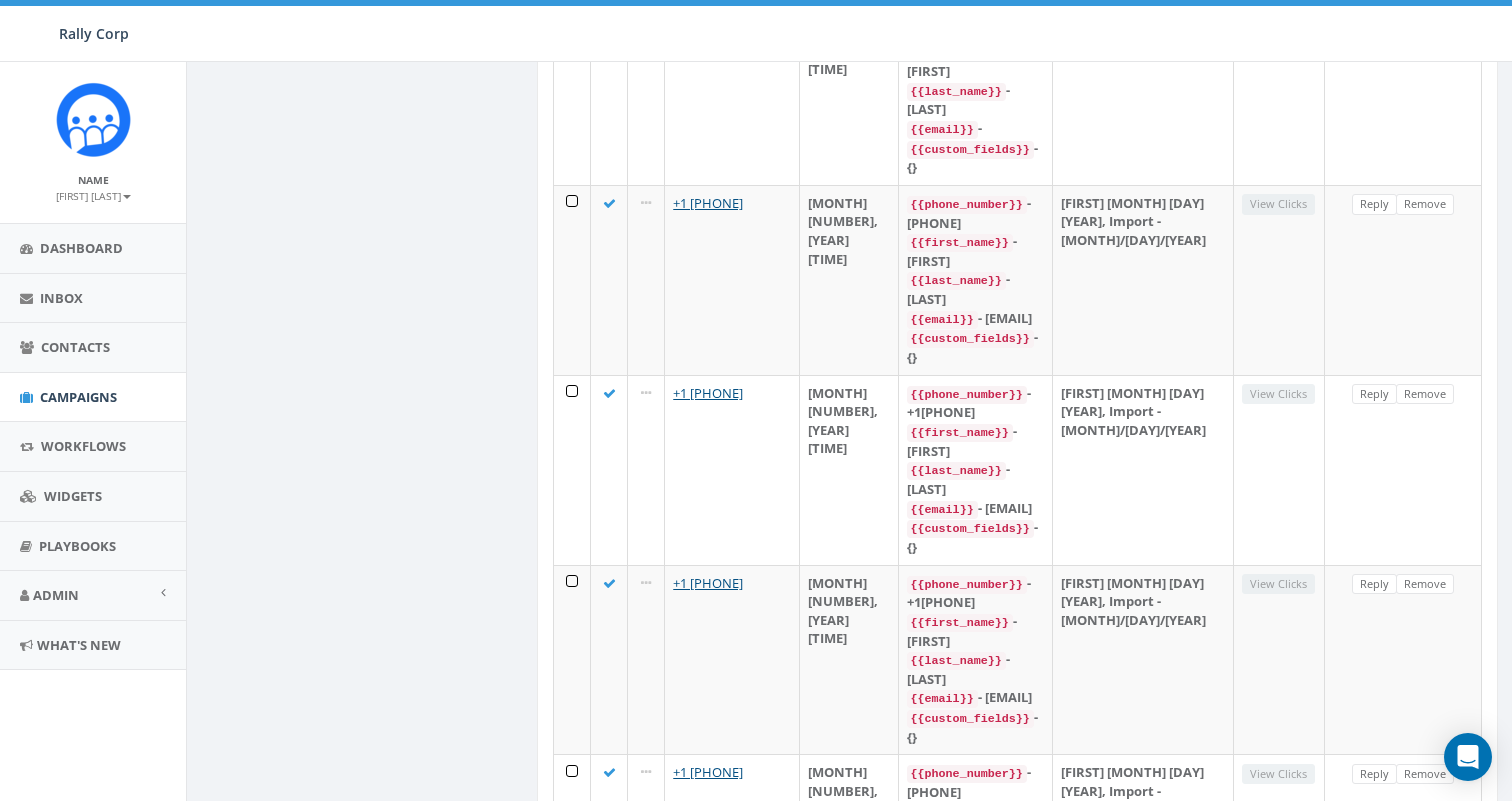 click on "Reply" at bounding box center (1374, 1723) 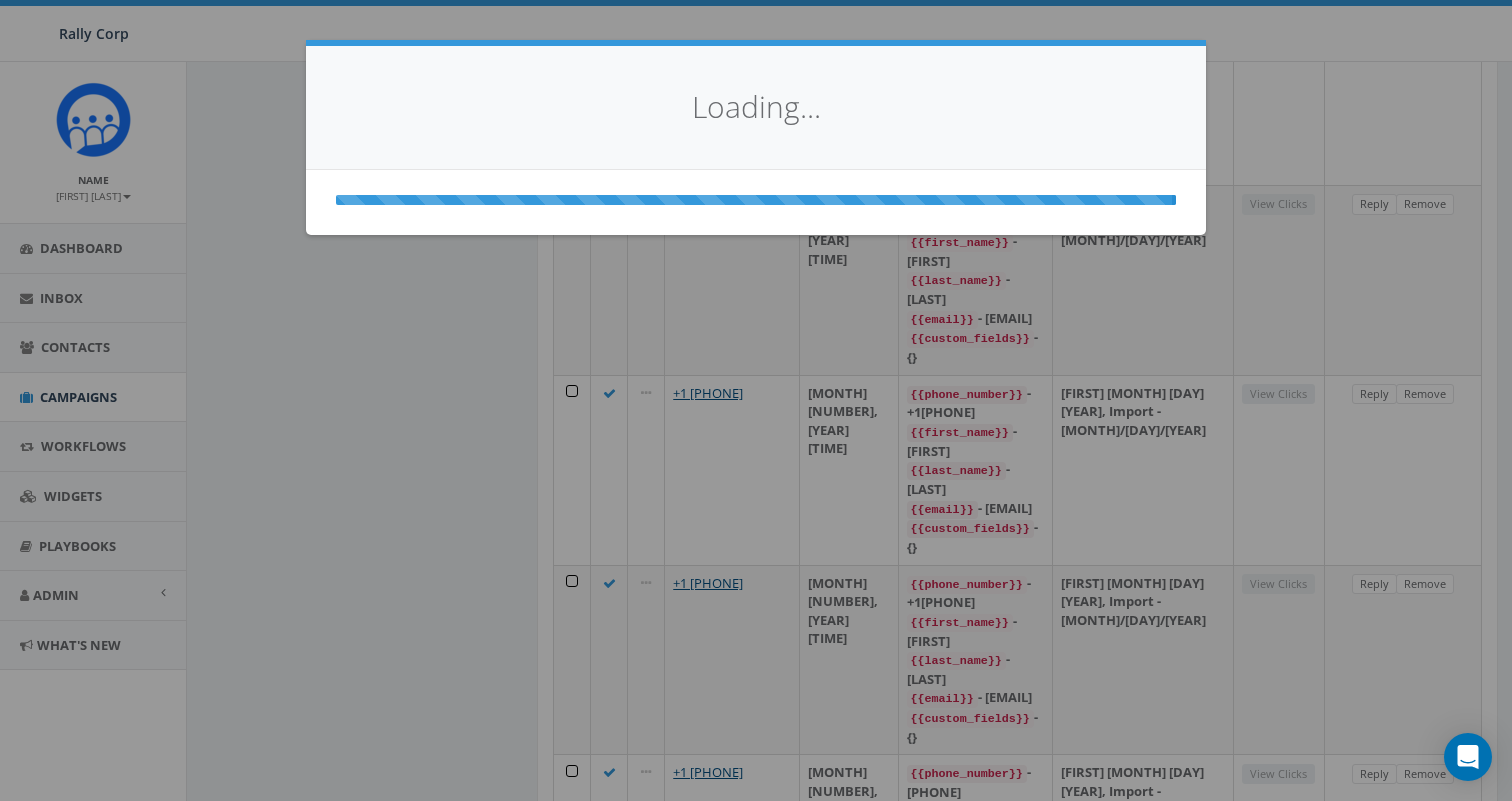scroll, scrollTop: 0, scrollLeft: 0, axis: both 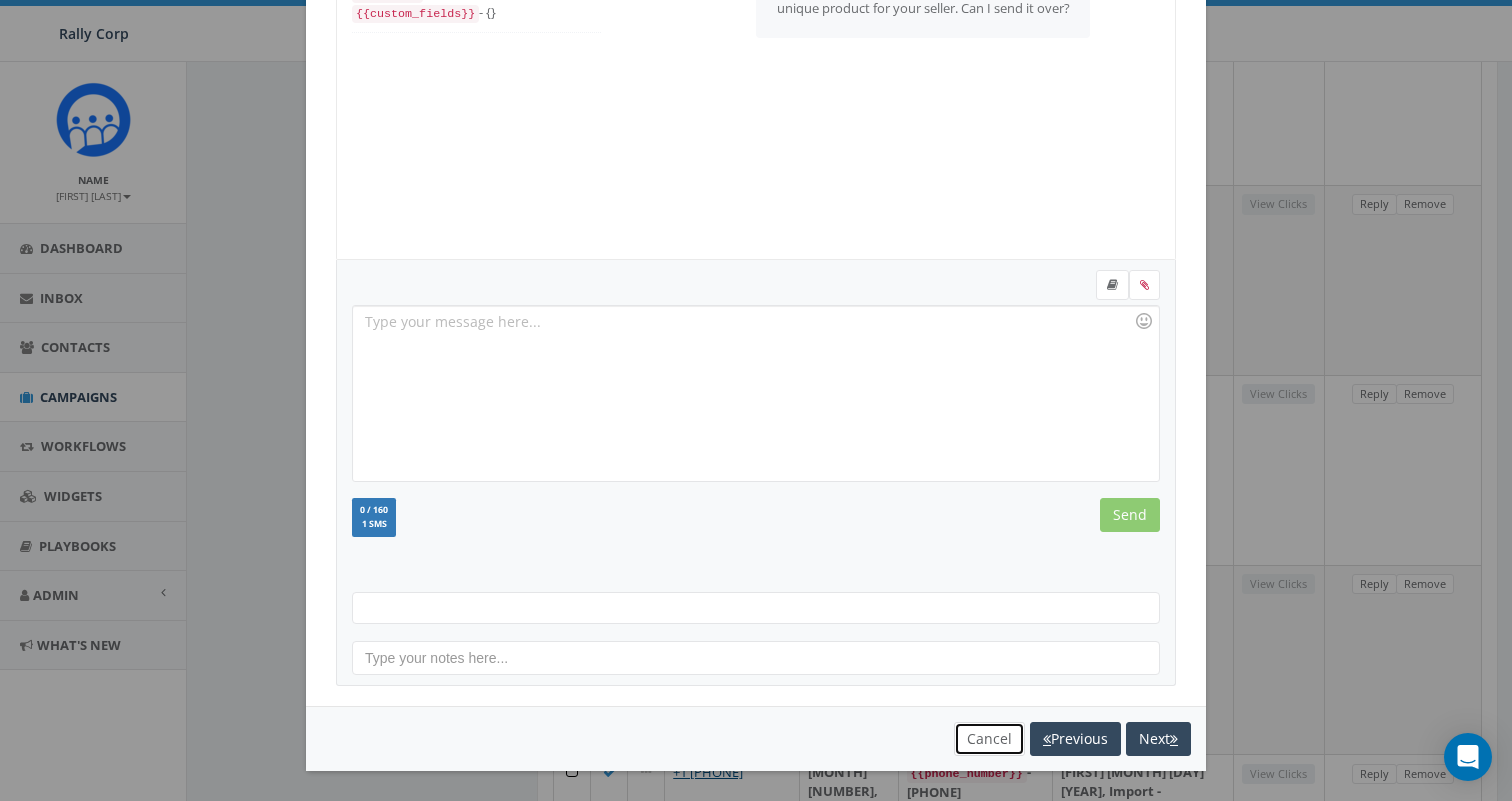 click on "Cancel" at bounding box center (989, 739) 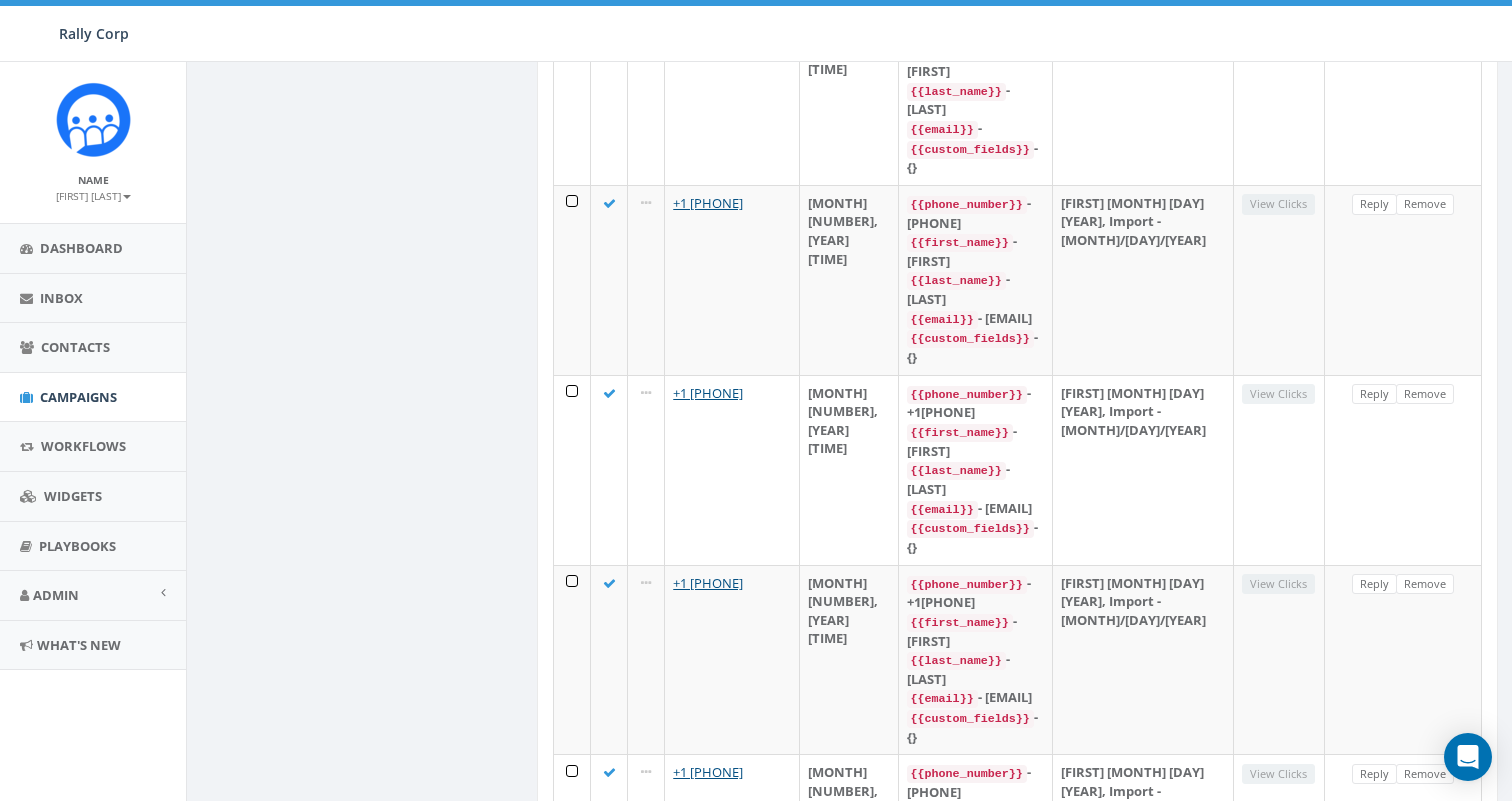 scroll, scrollTop: 0, scrollLeft: 0, axis: both 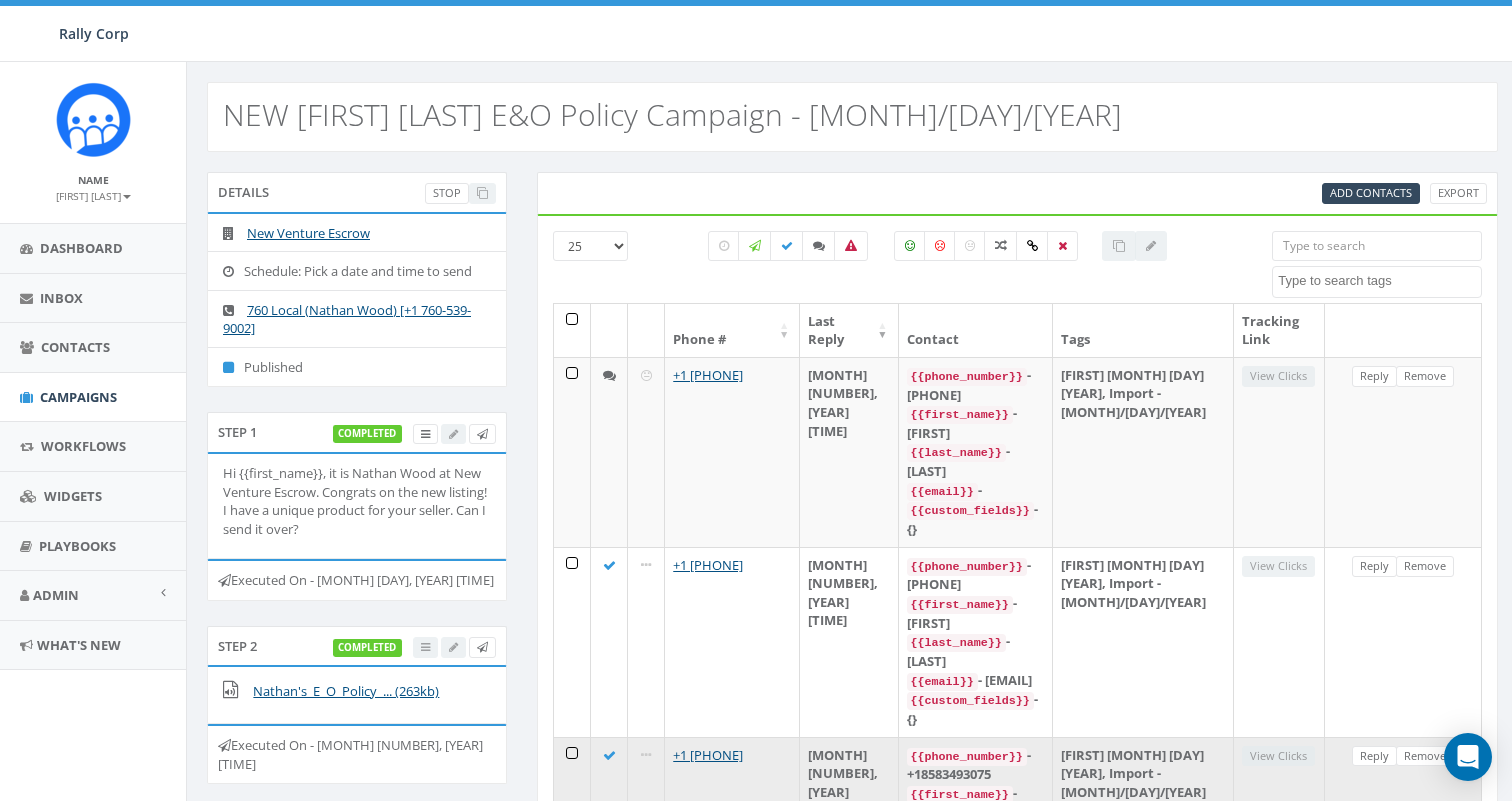 click on "Reply Remove" at bounding box center (1403, 832) 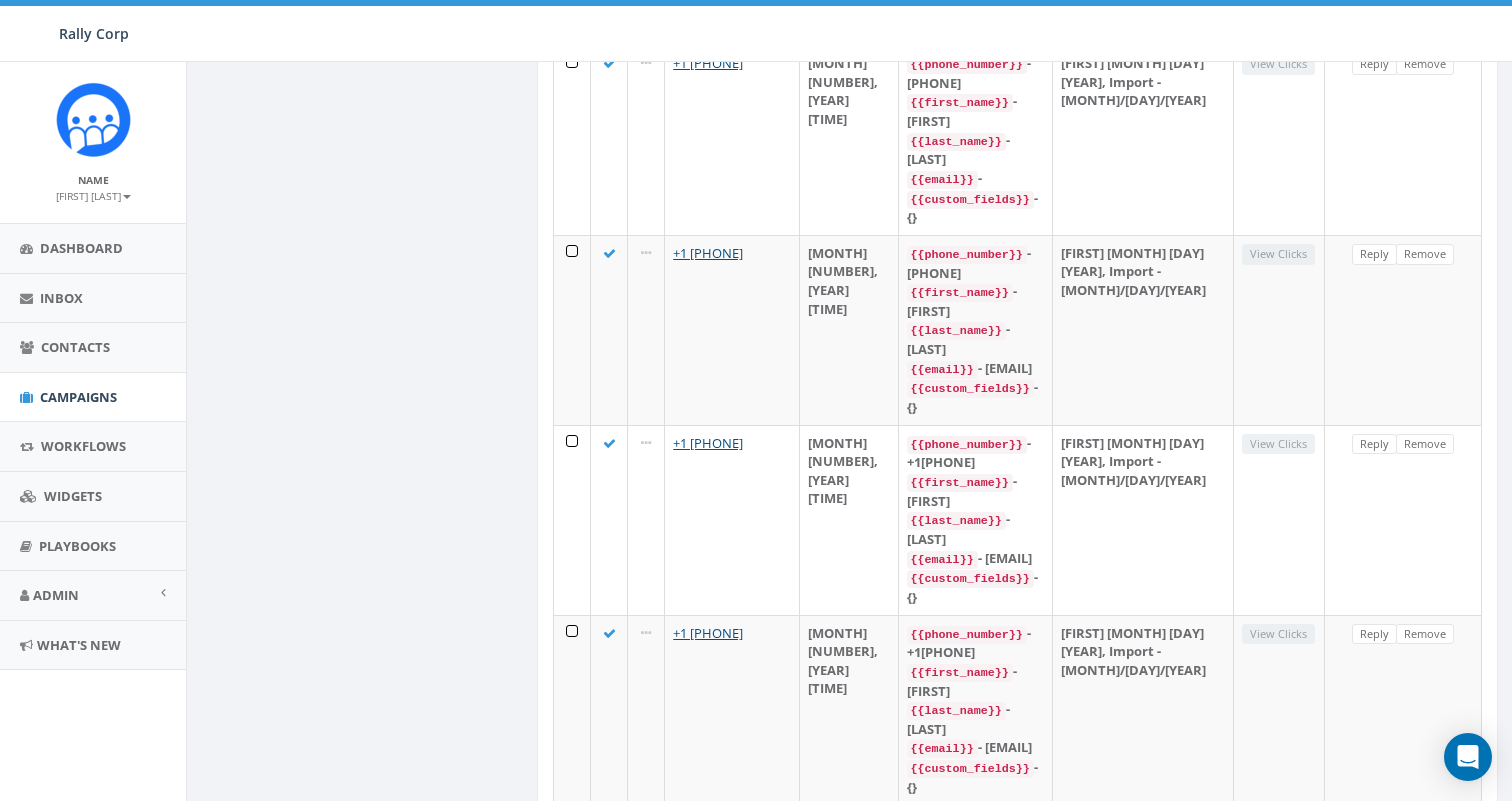scroll, scrollTop: 3191, scrollLeft: 0, axis: vertical 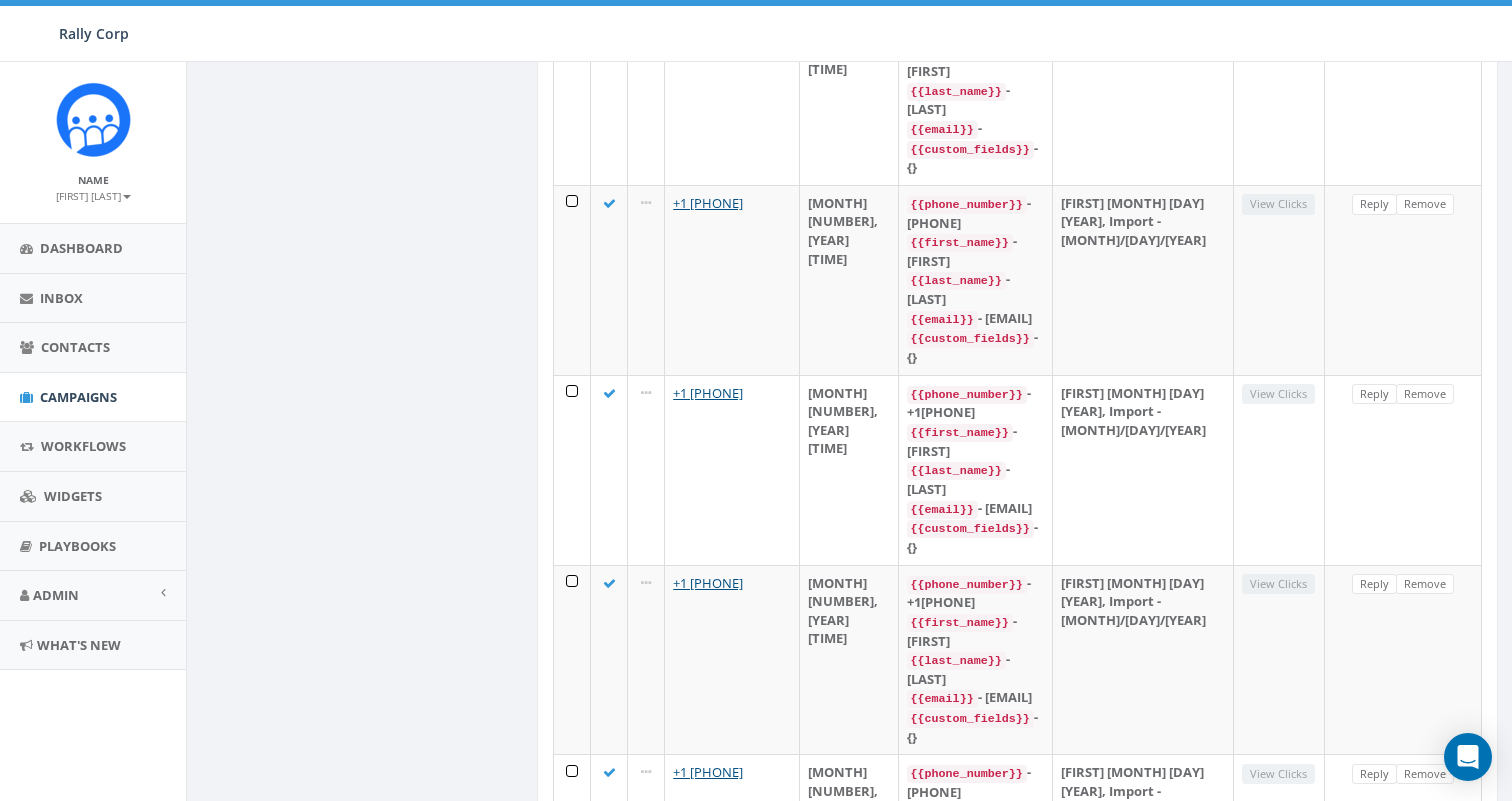 click on "15" at bounding box center (1358, 1918) 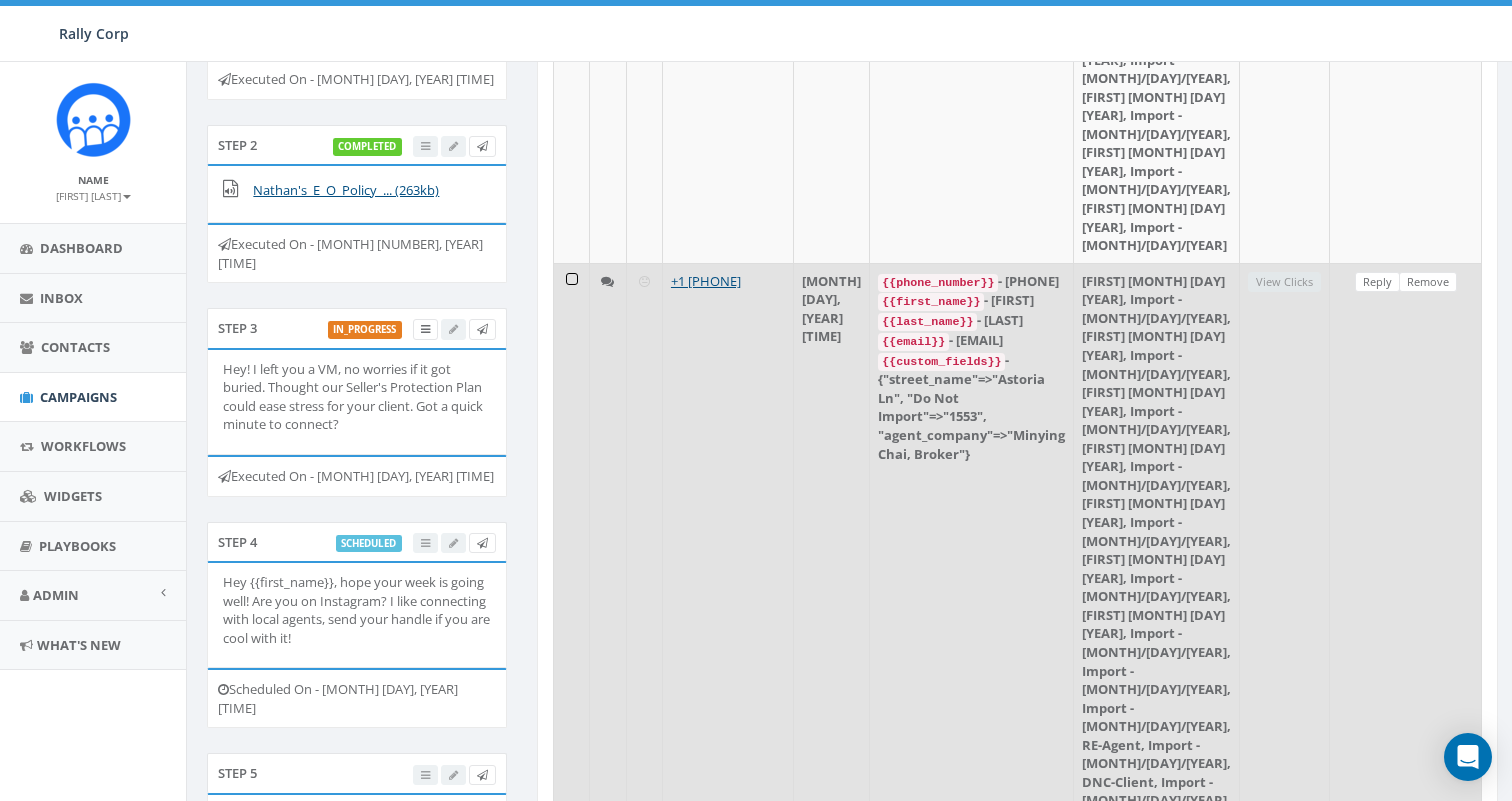 scroll, scrollTop: 461, scrollLeft: 0, axis: vertical 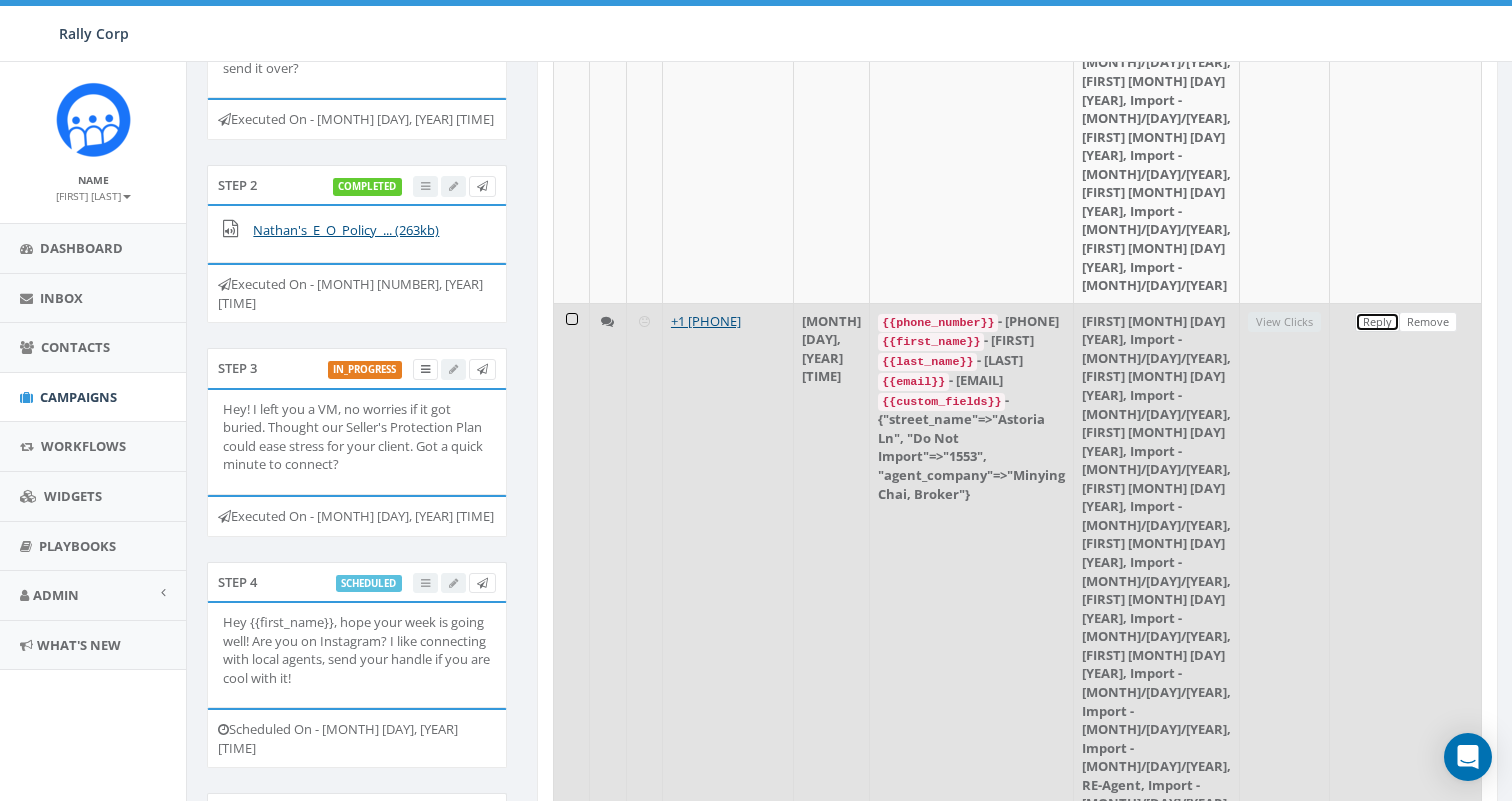 click on "Reply" at bounding box center (1377, 322) 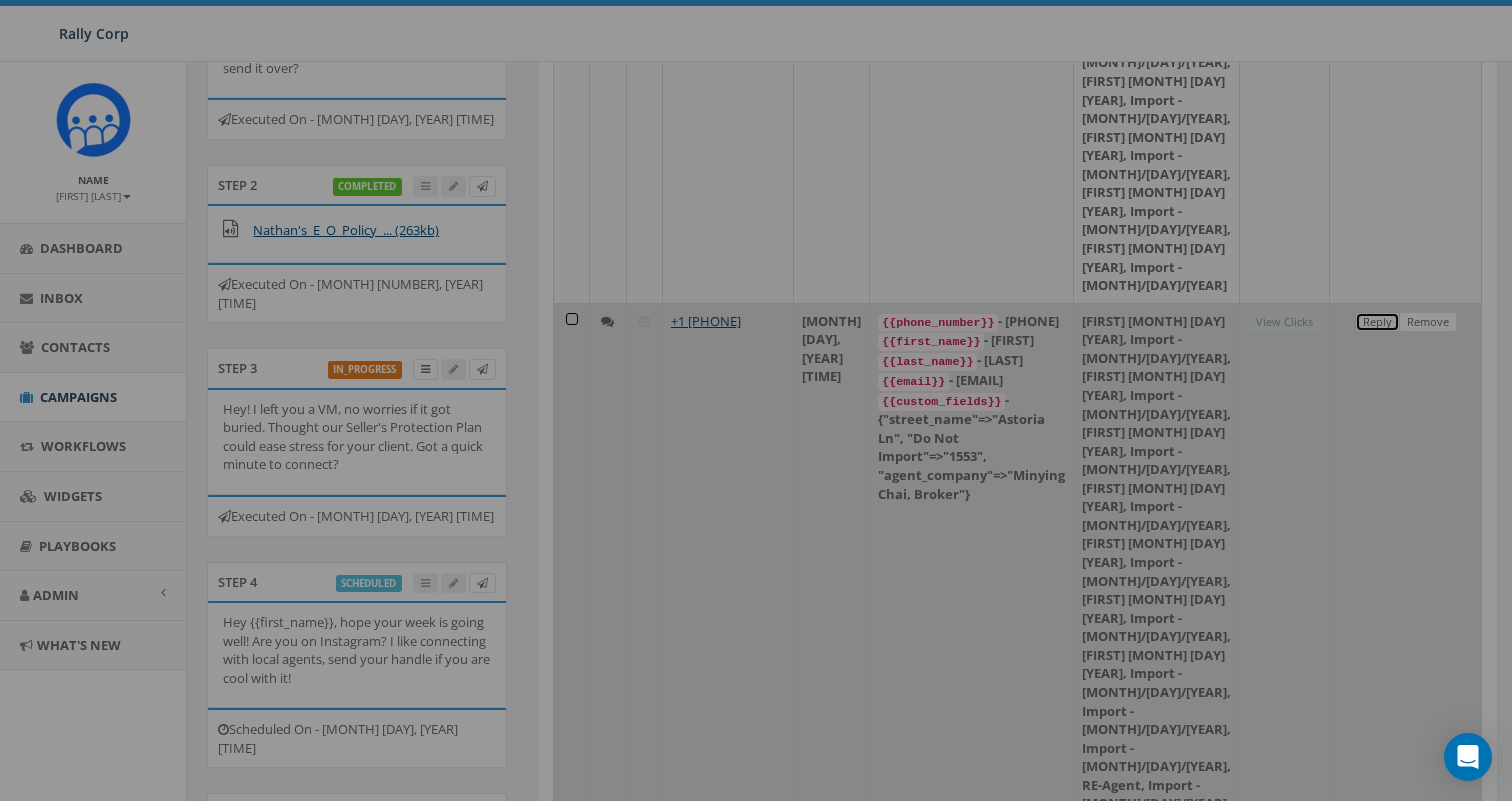 scroll, scrollTop: 0, scrollLeft: 0, axis: both 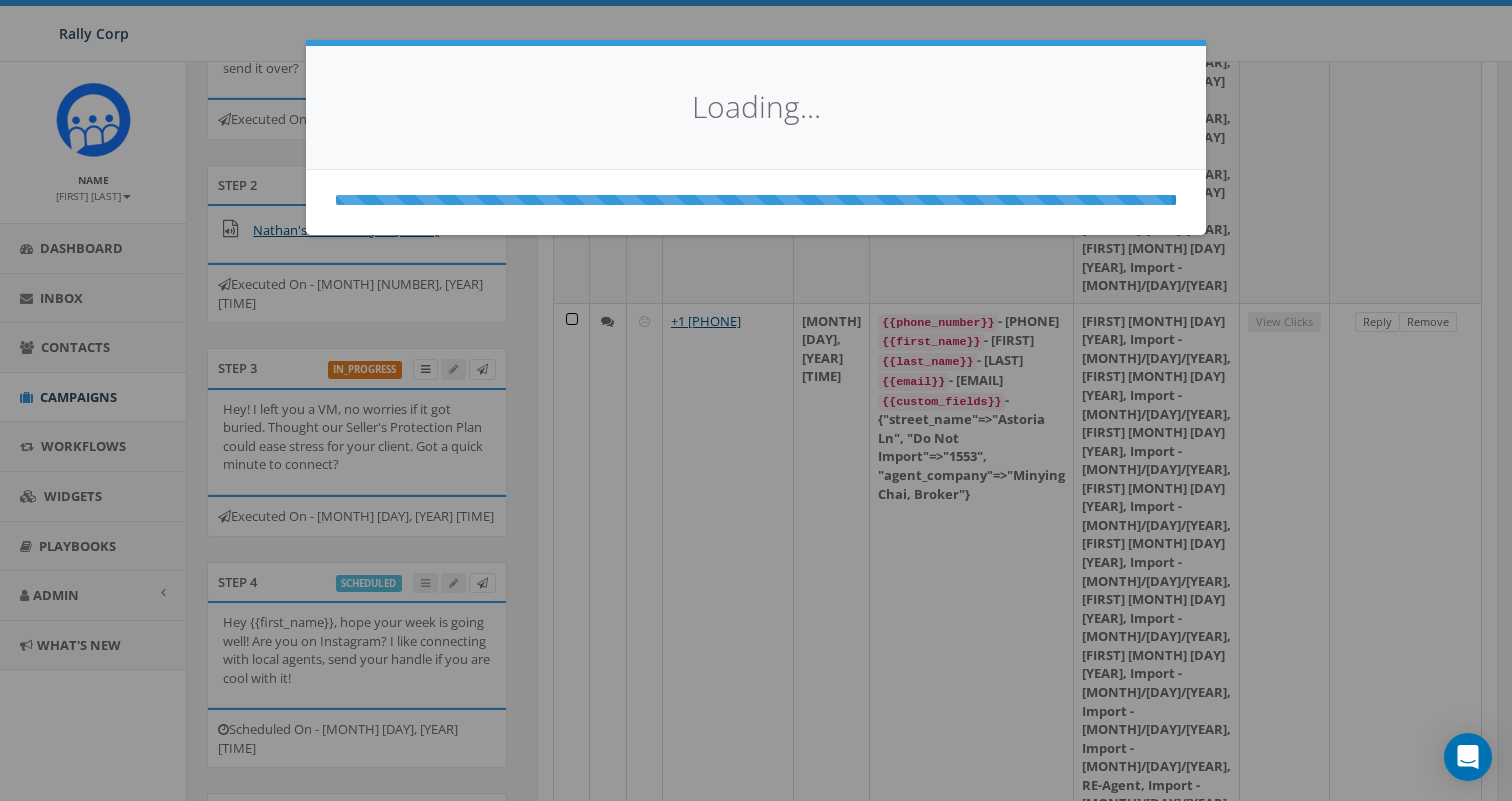 select 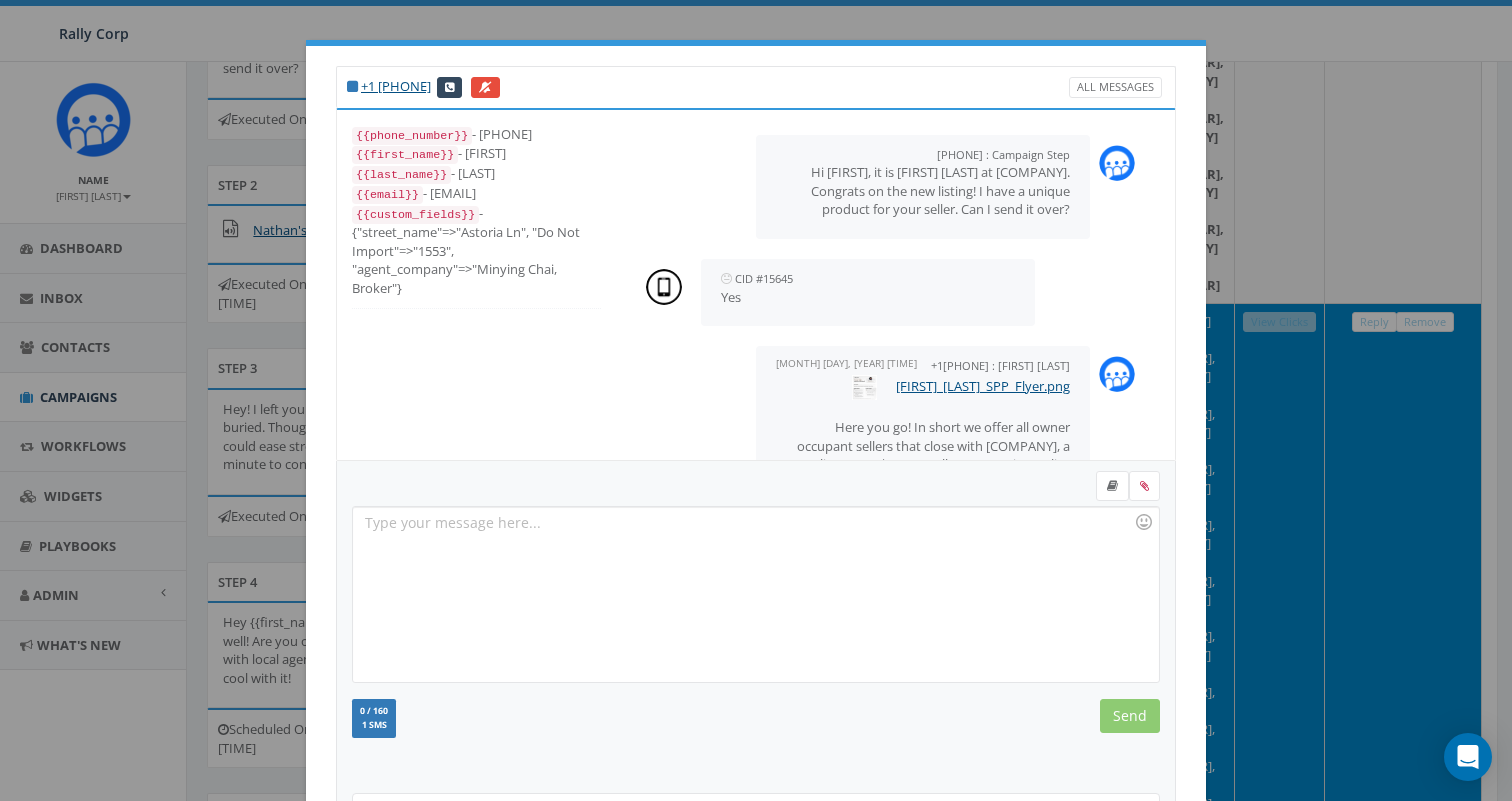 scroll, scrollTop: 208, scrollLeft: 0, axis: vertical 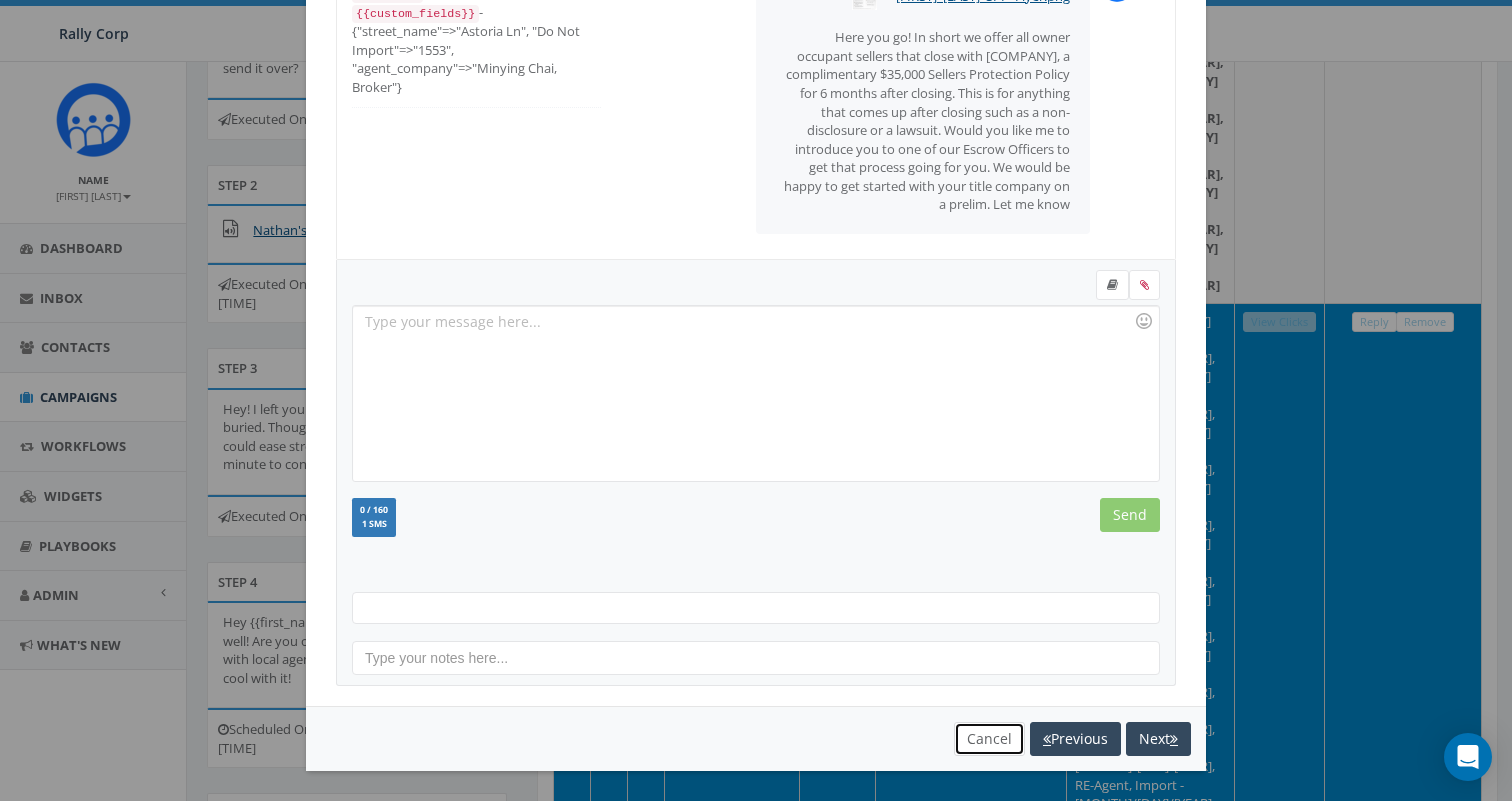 click on "Cancel" at bounding box center (989, 739) 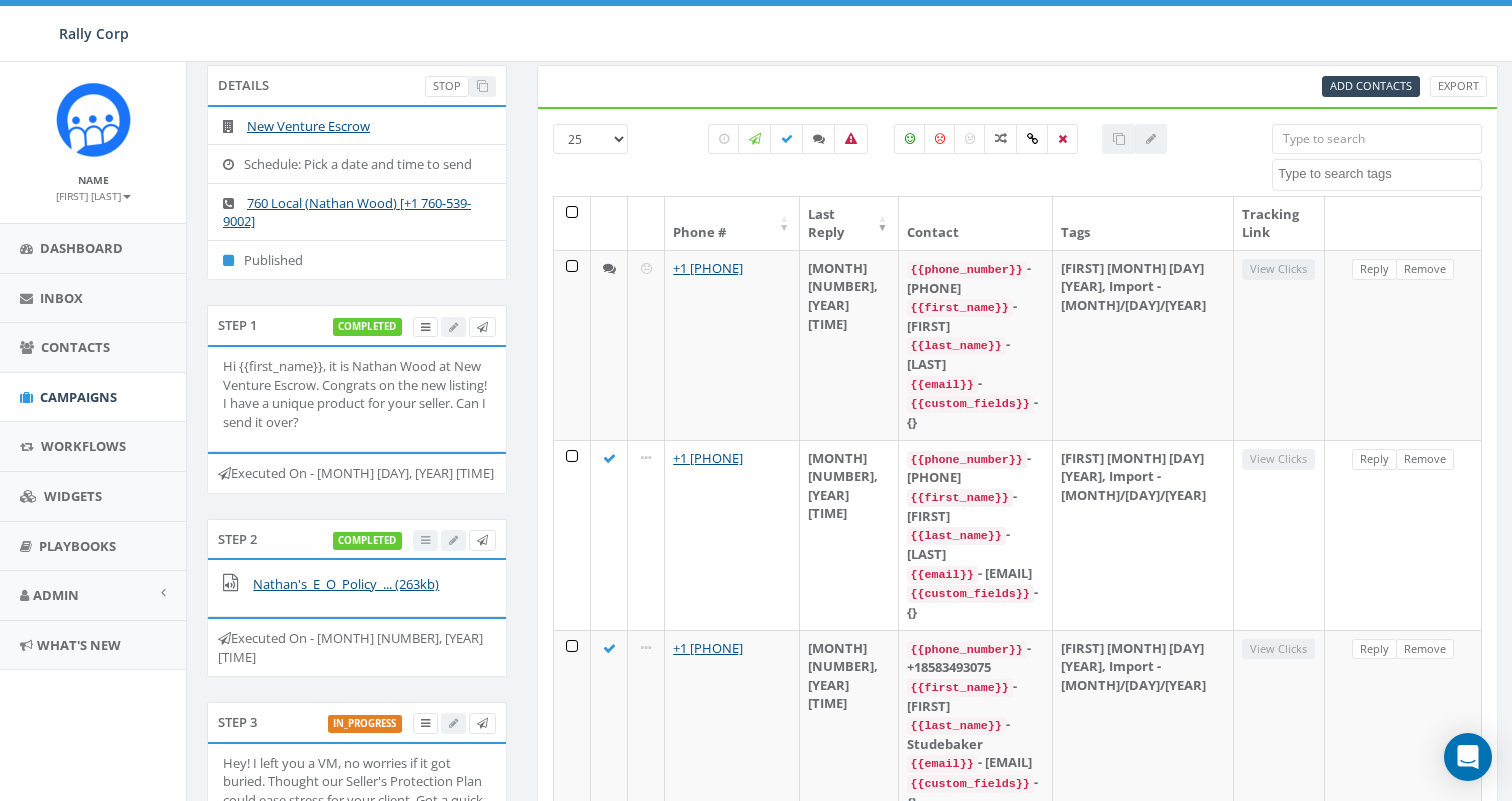 scroll, scrollTop: 0, scrollLeft: 0, axis: both 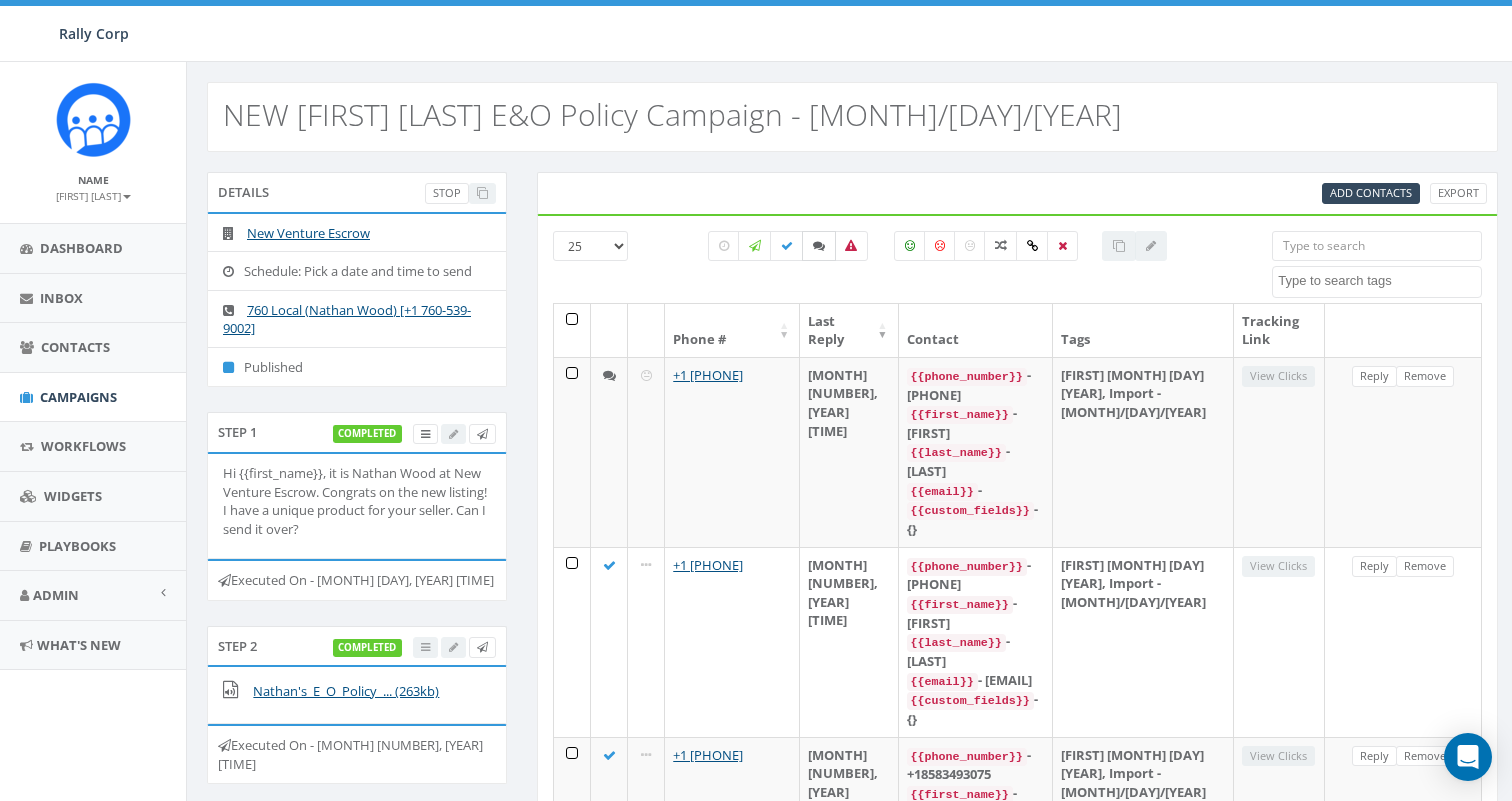 click at bounding box center (819, 246) 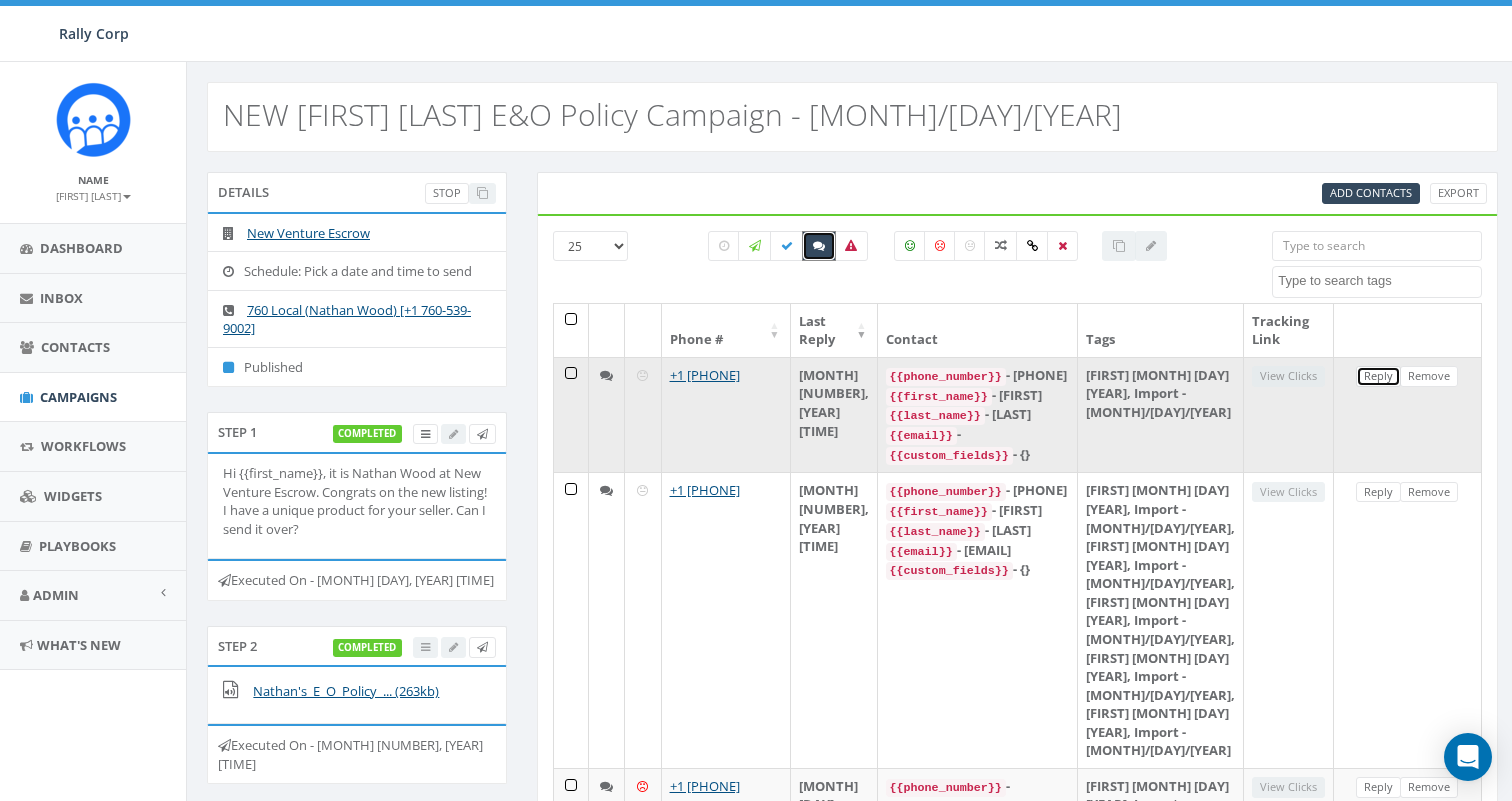 click on "Reply" at bounding box center [1378, 376] 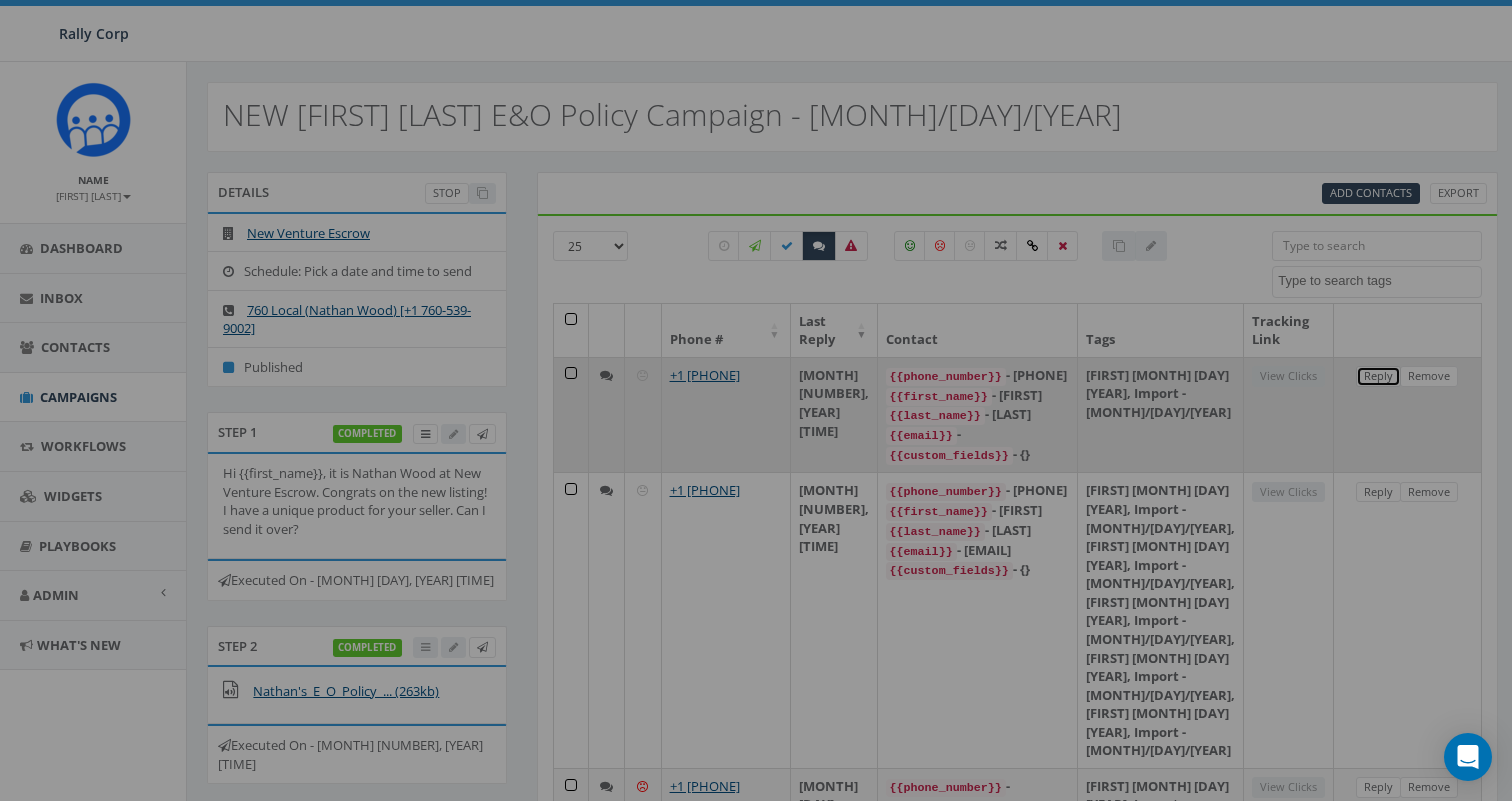 scroll, scrollTop: 0, scrollLeft: 0, axis: both 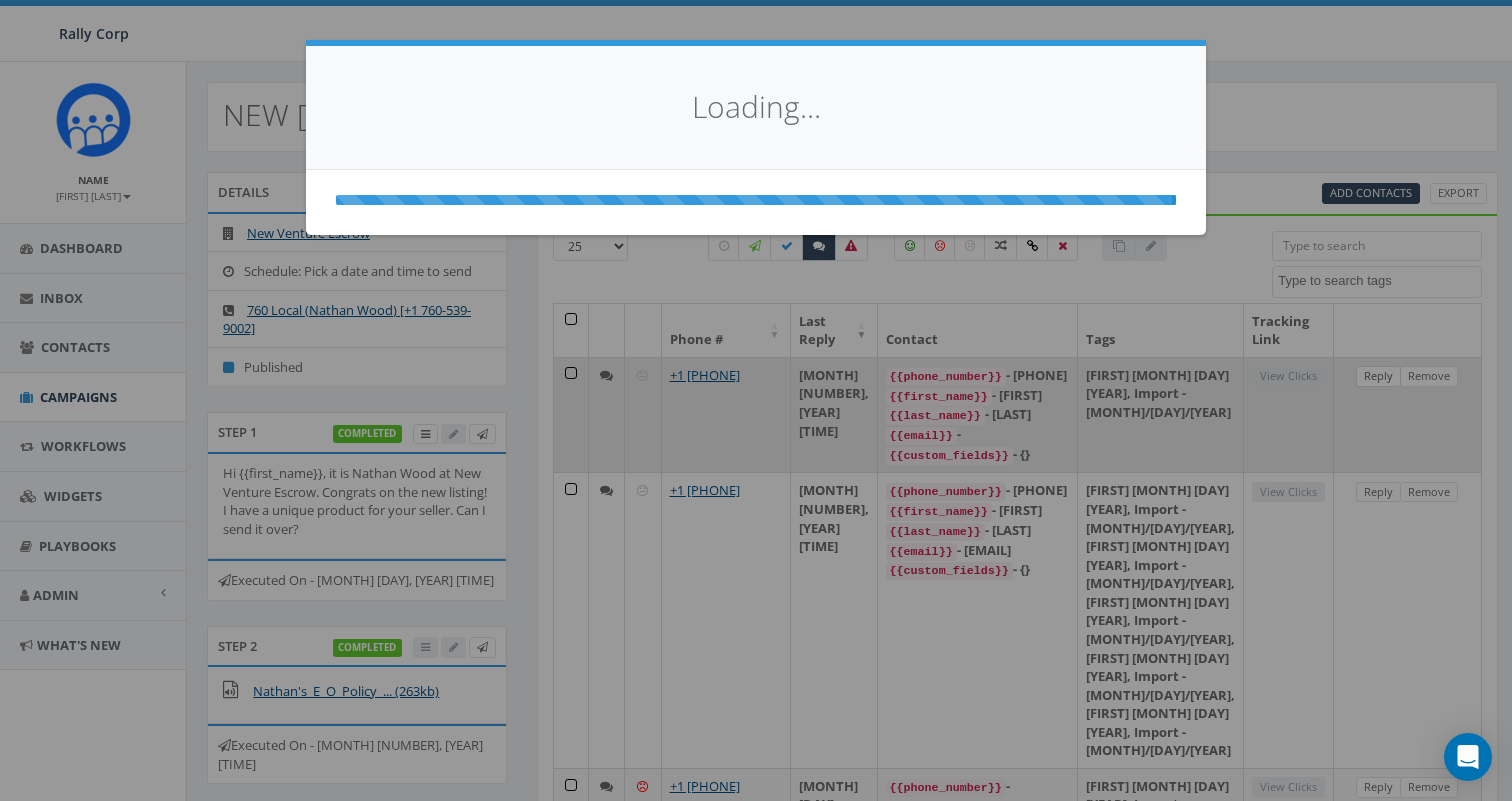 select 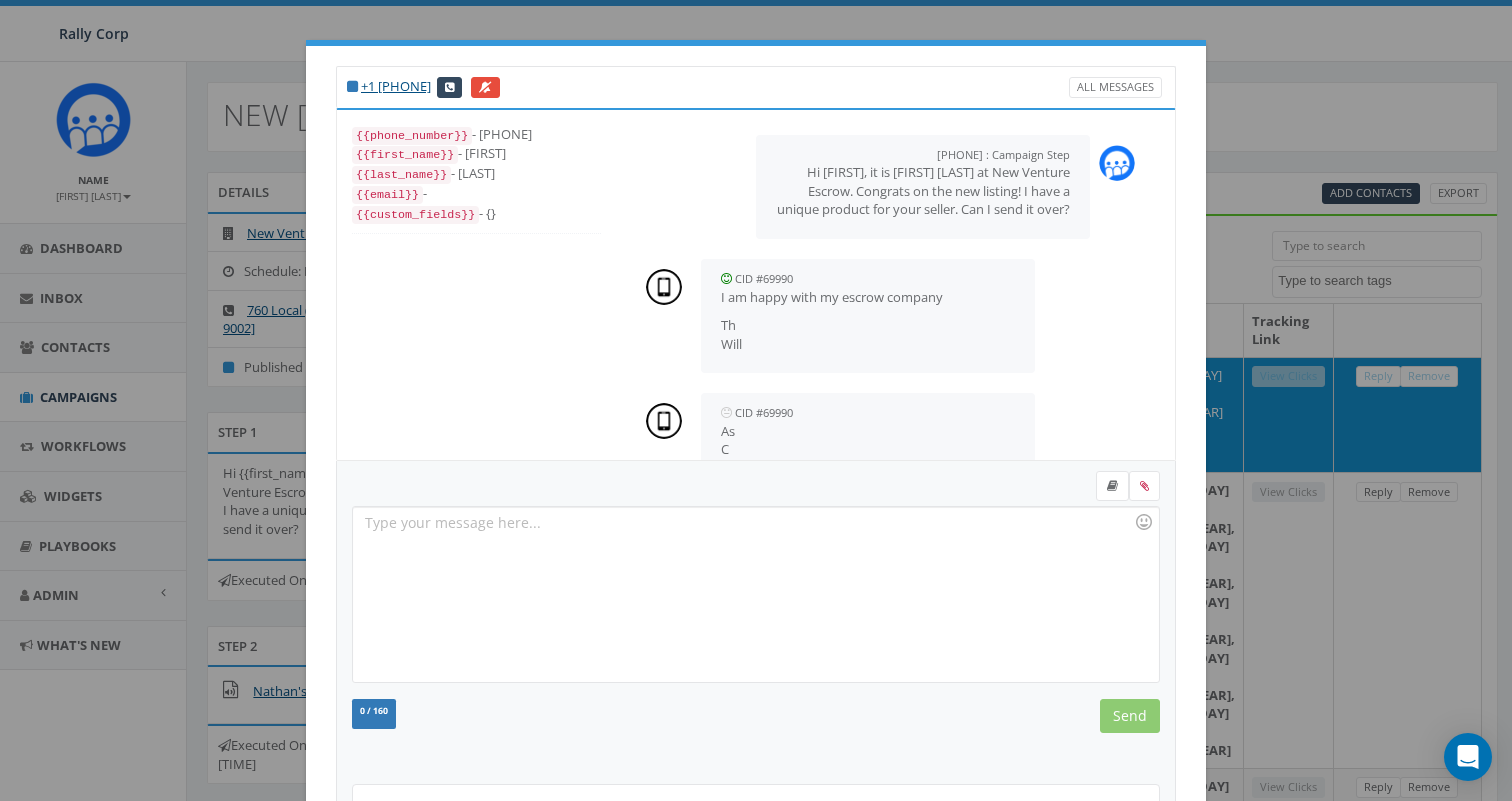 scroll, scrollTop: 63, scrollLeft: 0, axis: vertical 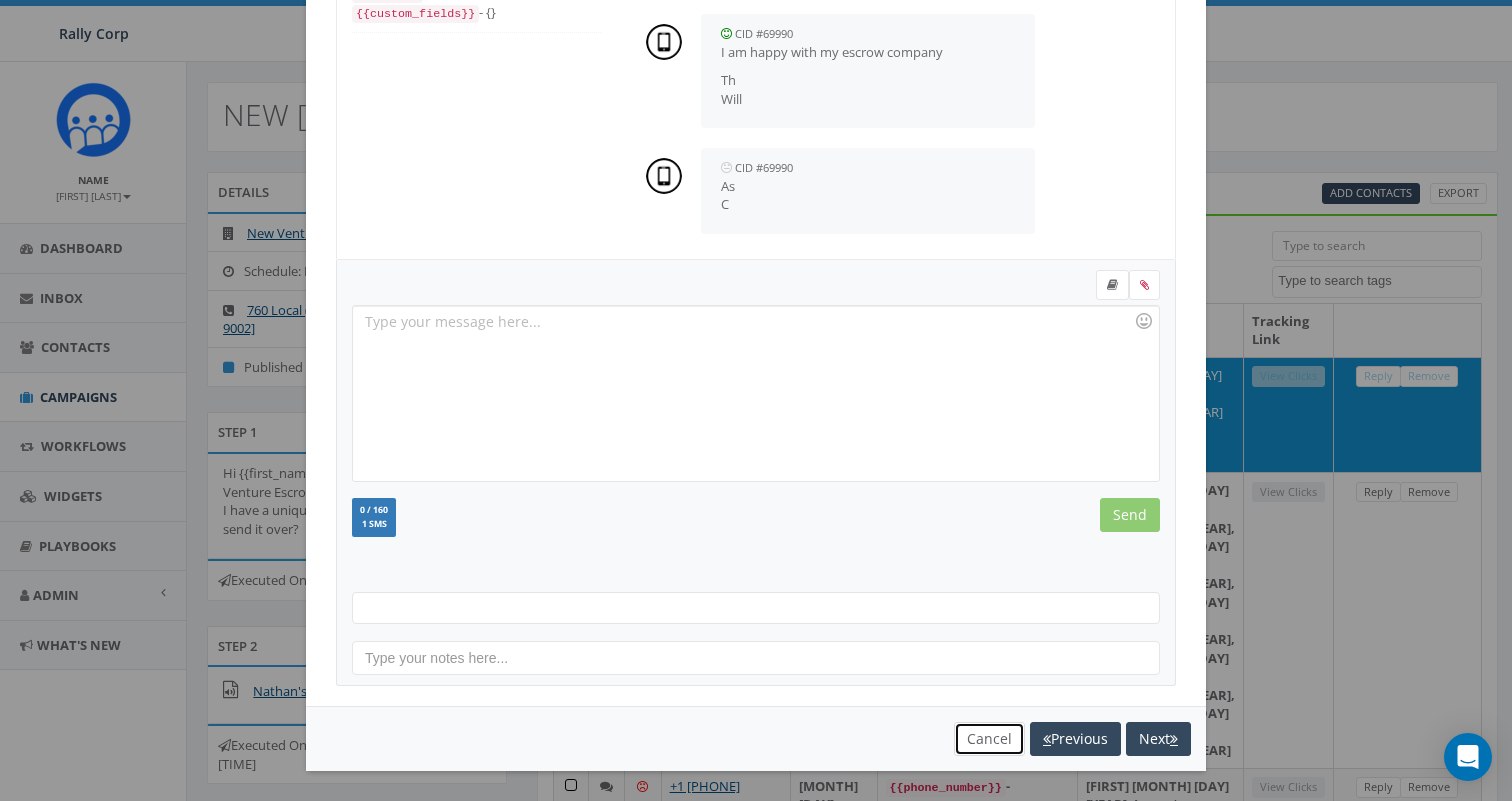 click on "Cancel" at bounding box center (989, 739) 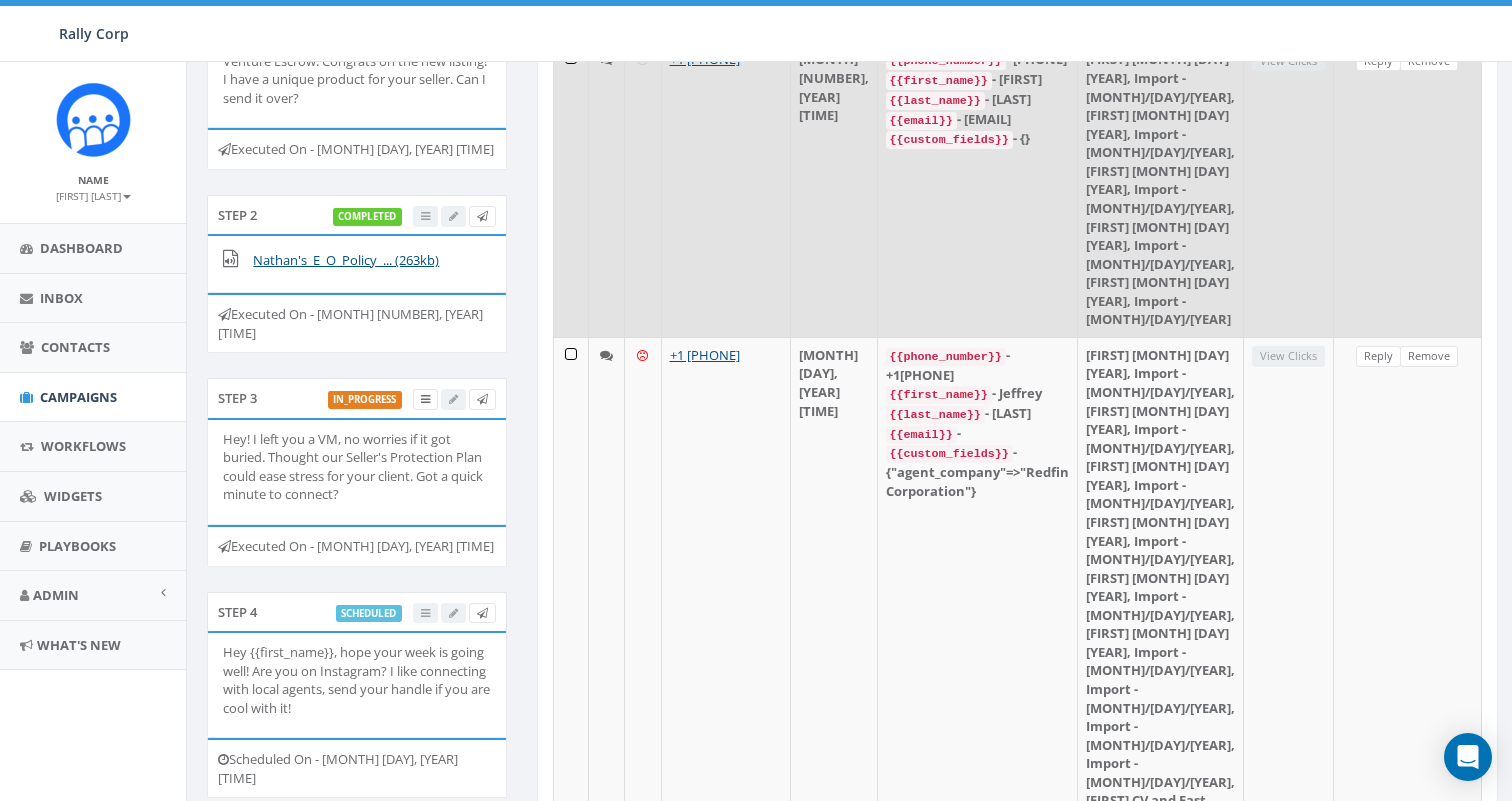 scroll, scrollTop: 439, scrollLeft: 0, axis: vertical 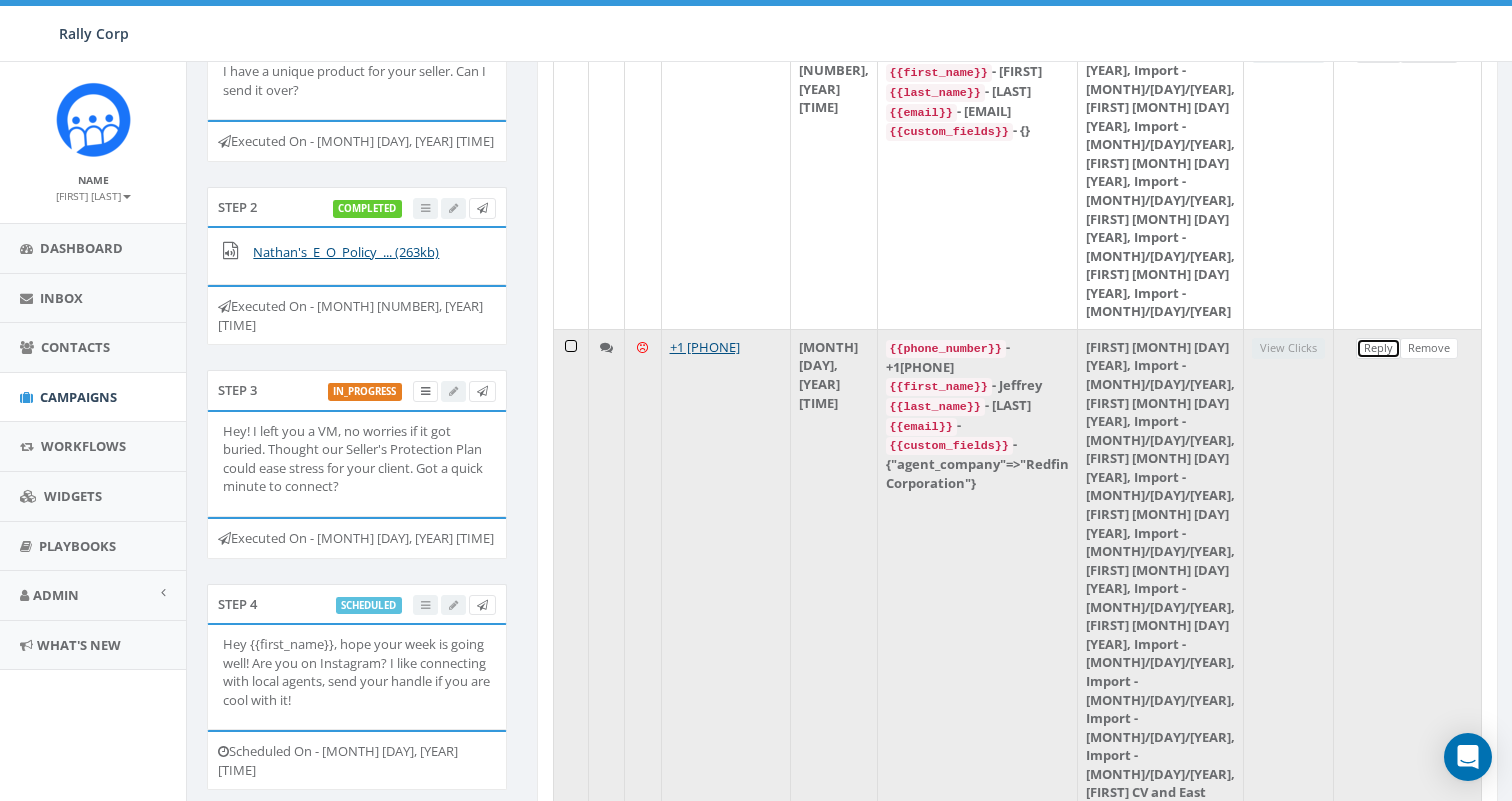 click on "Reply" at bounding box center [1378, 348] 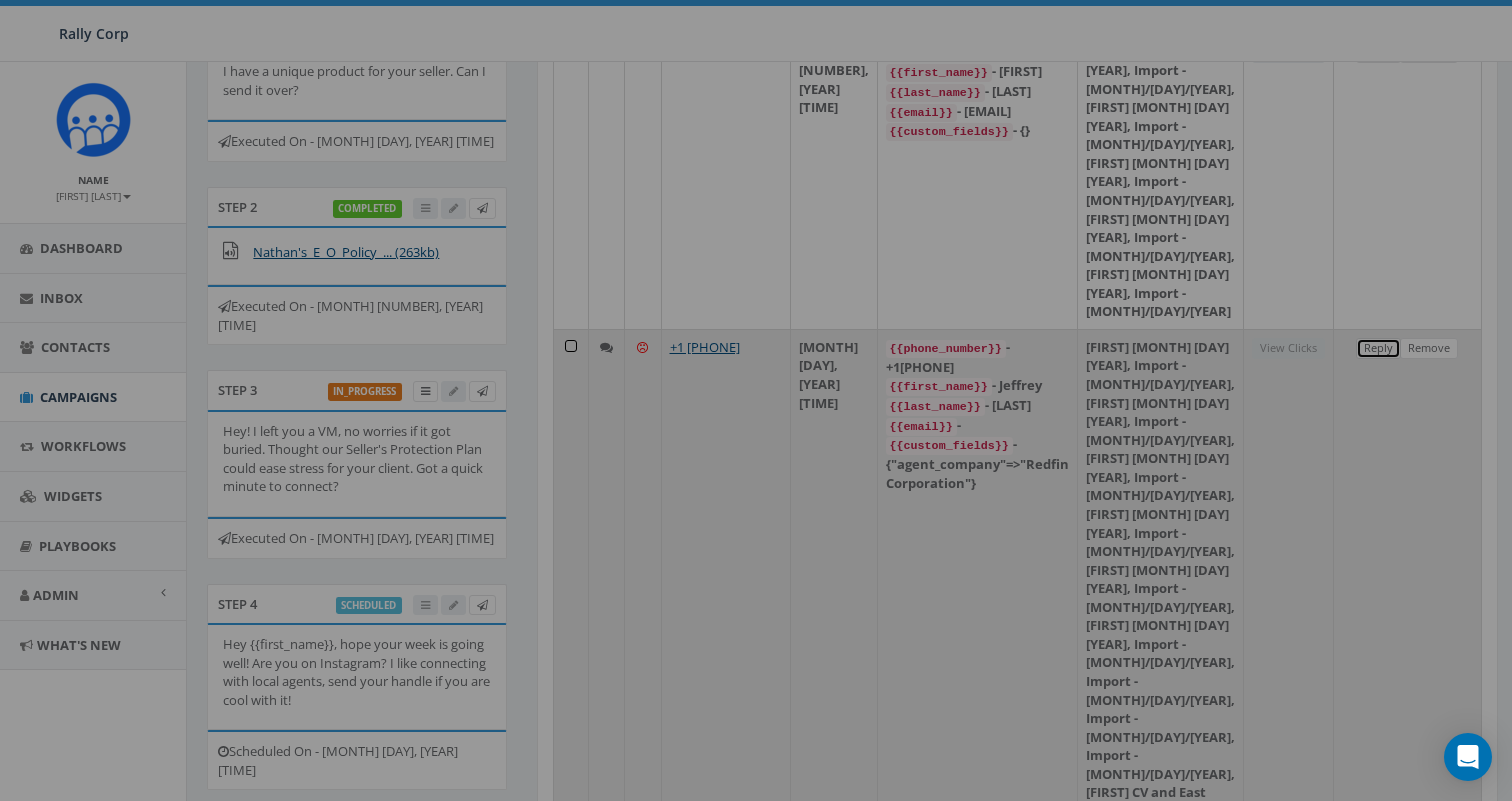 scroll, scrollTop: 0, scrollLeft: 0, axis: both 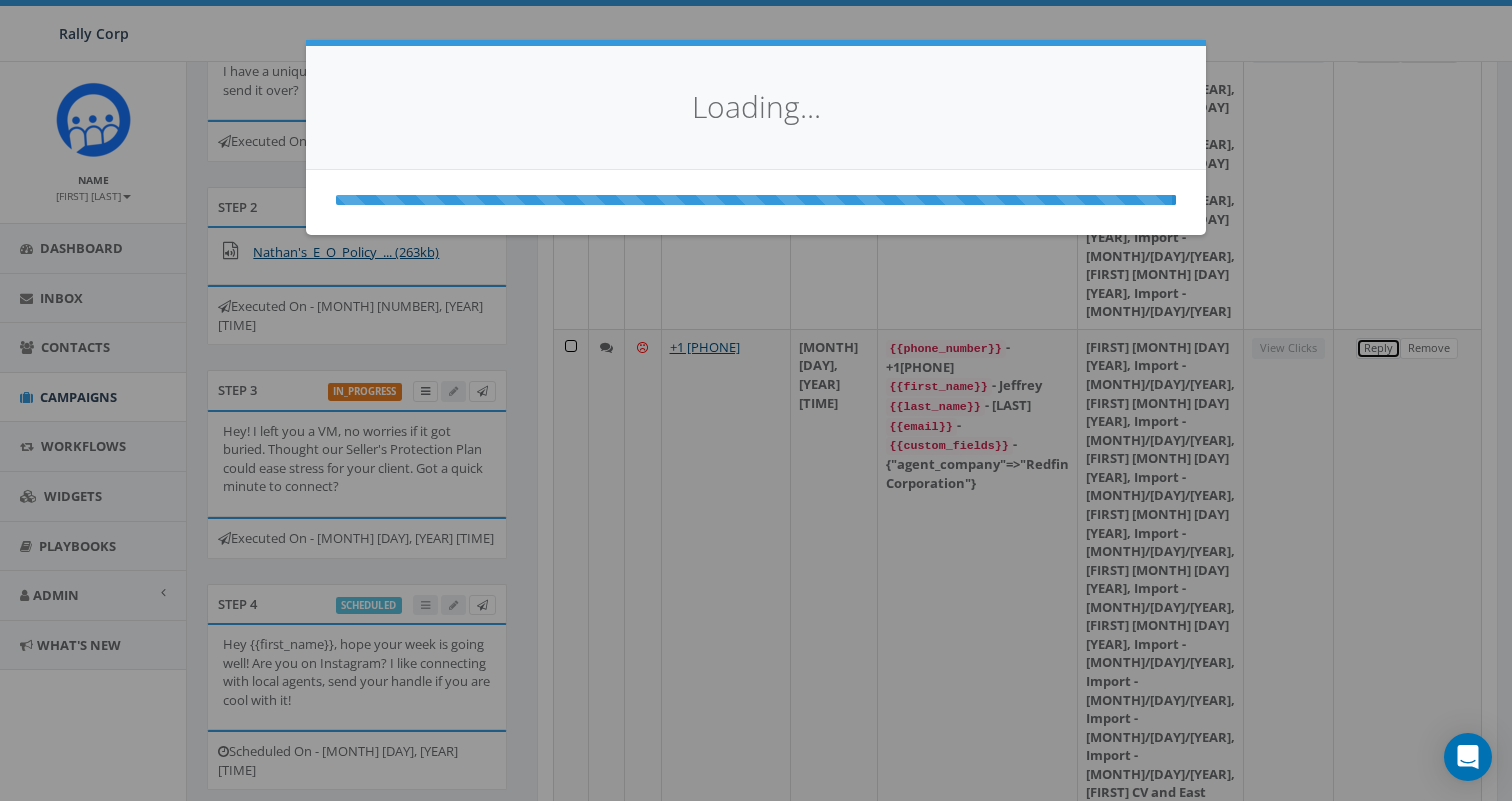 select 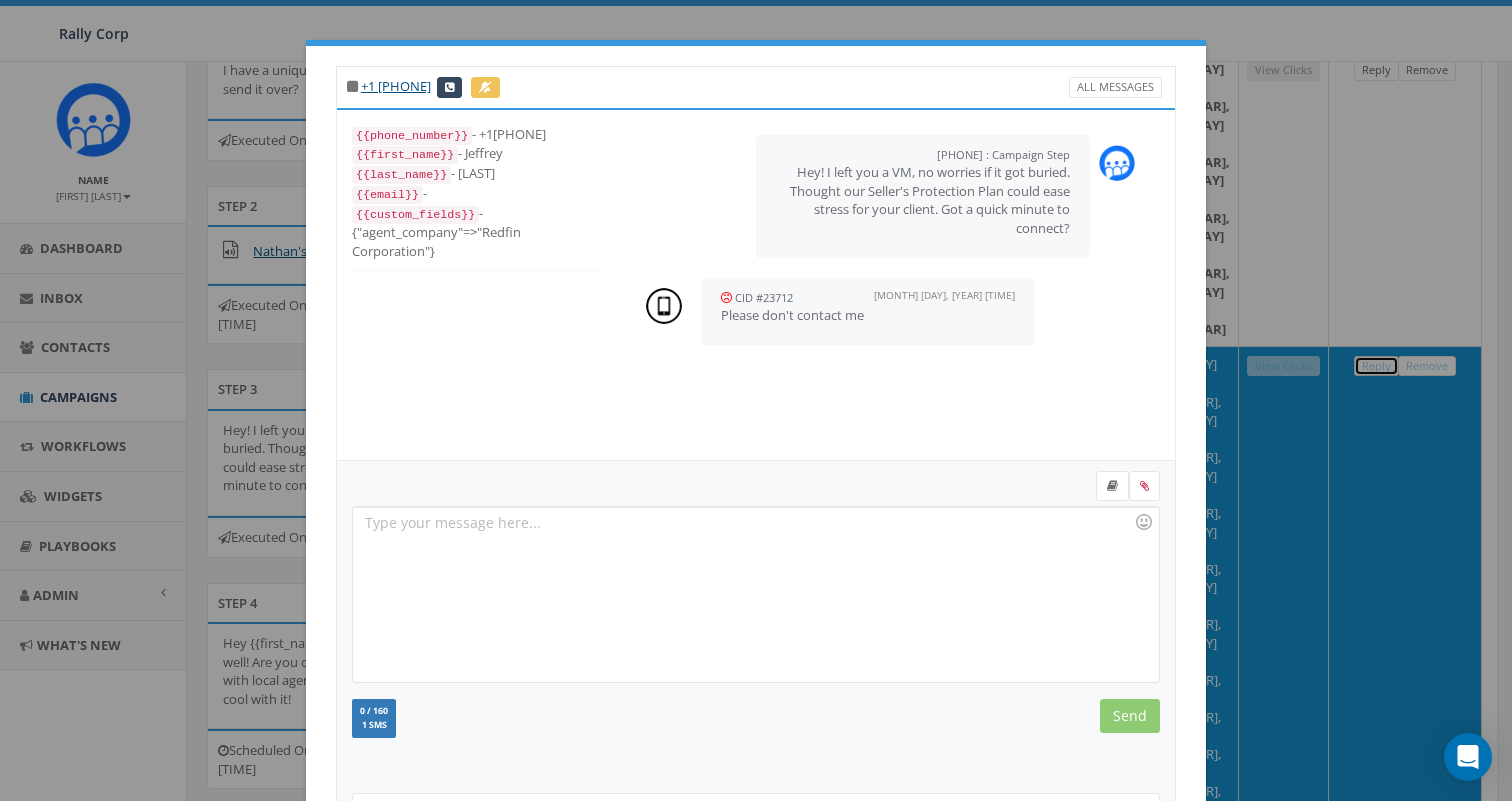 scroll, scrollTop: 442, scrollLeft: 0, axis: vertical 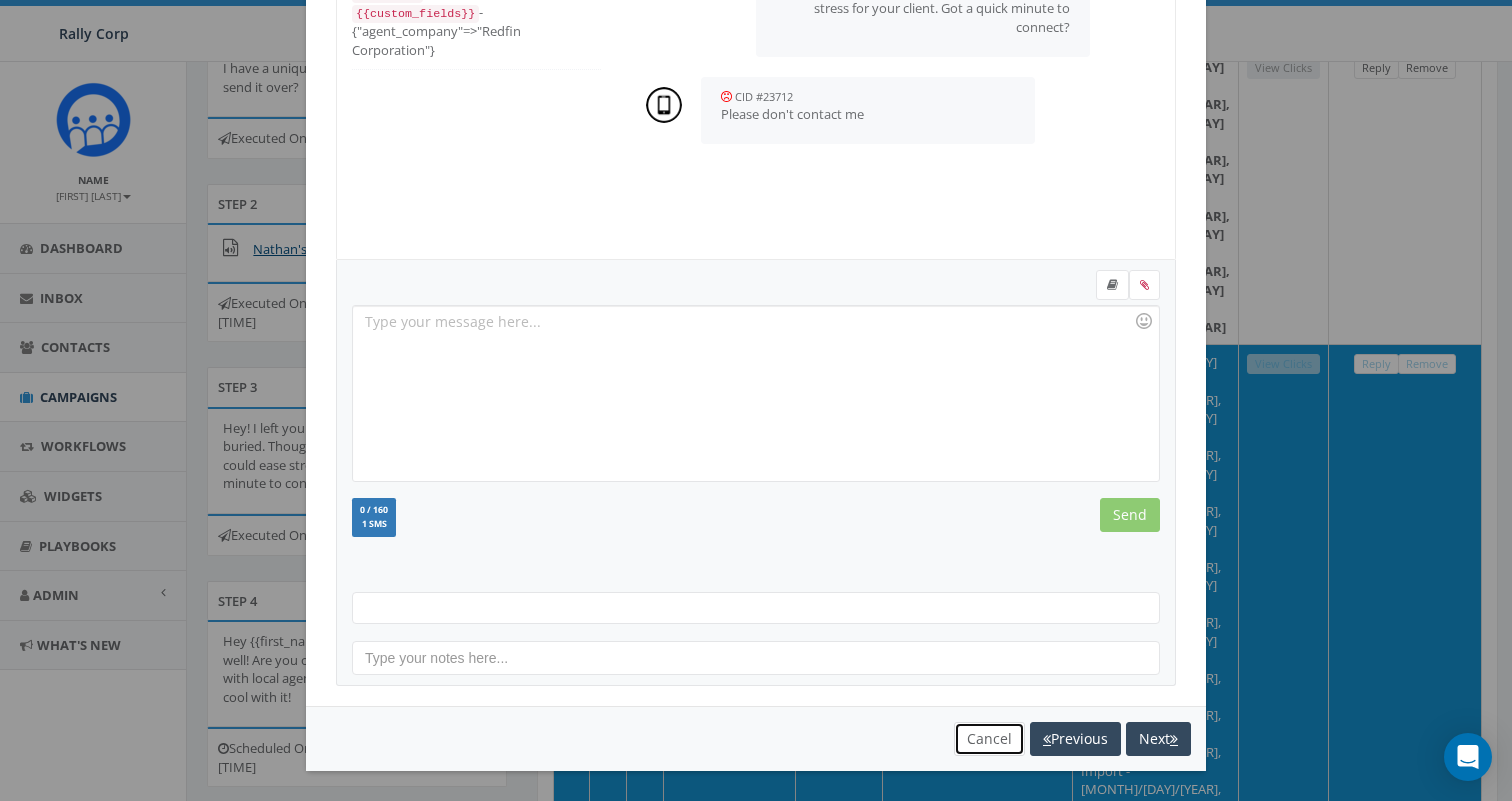 click on "Cancel" at bounding box center [989, 739] 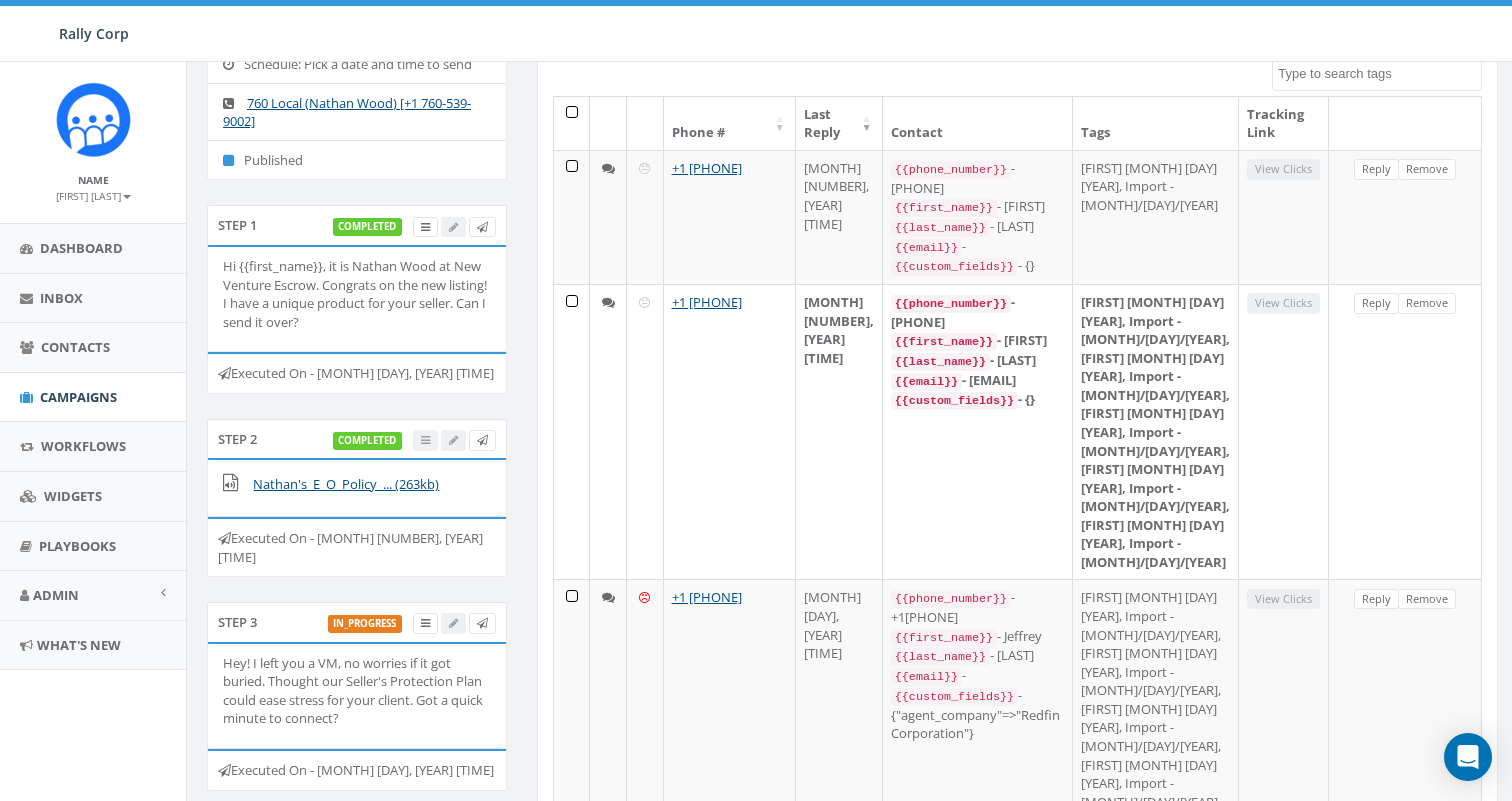 scroll, scrollTop: 200, scrollLeft: 0, axis: vertical 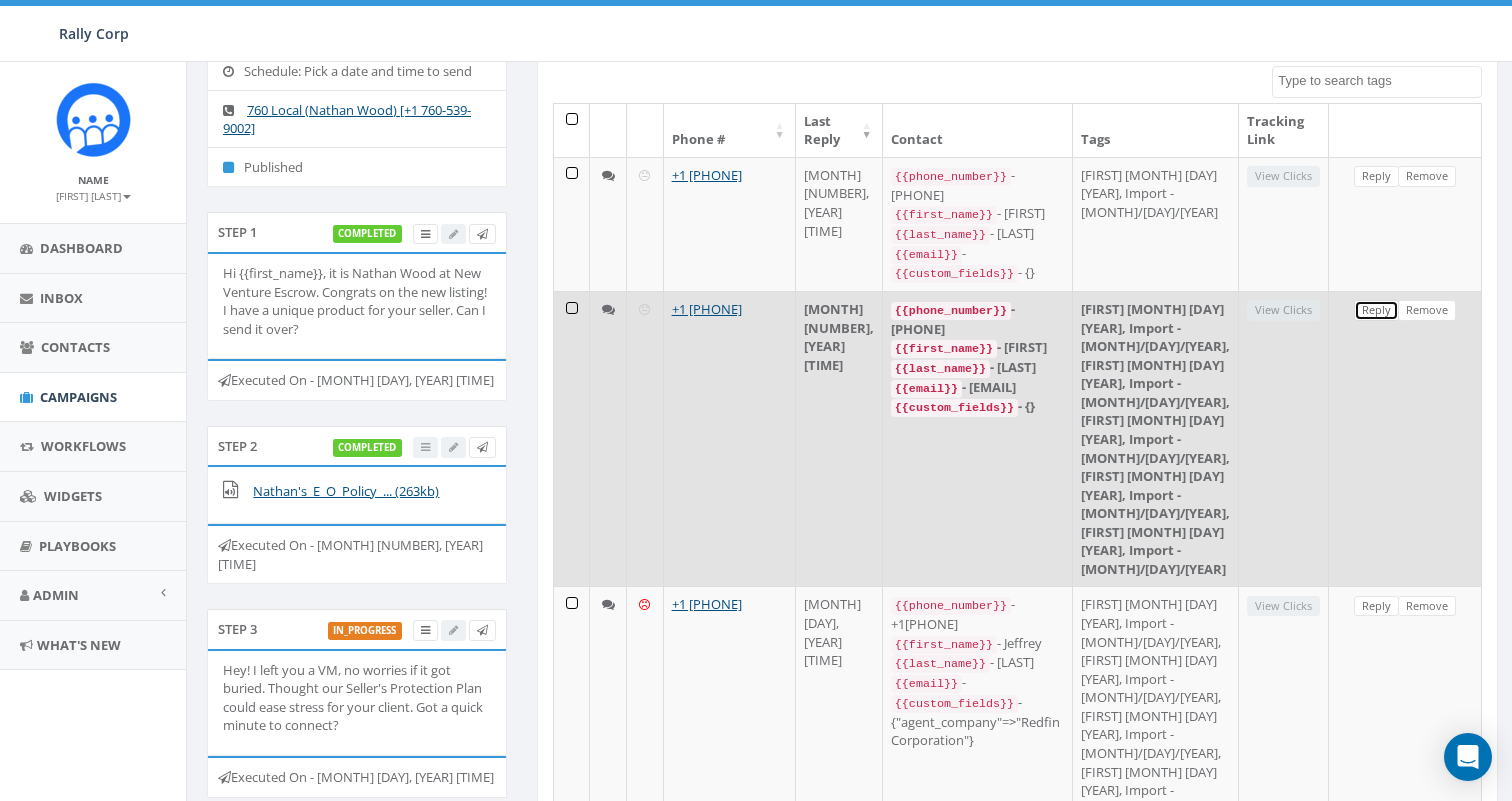 click on "Reply" at bounding box center (1376, 310) 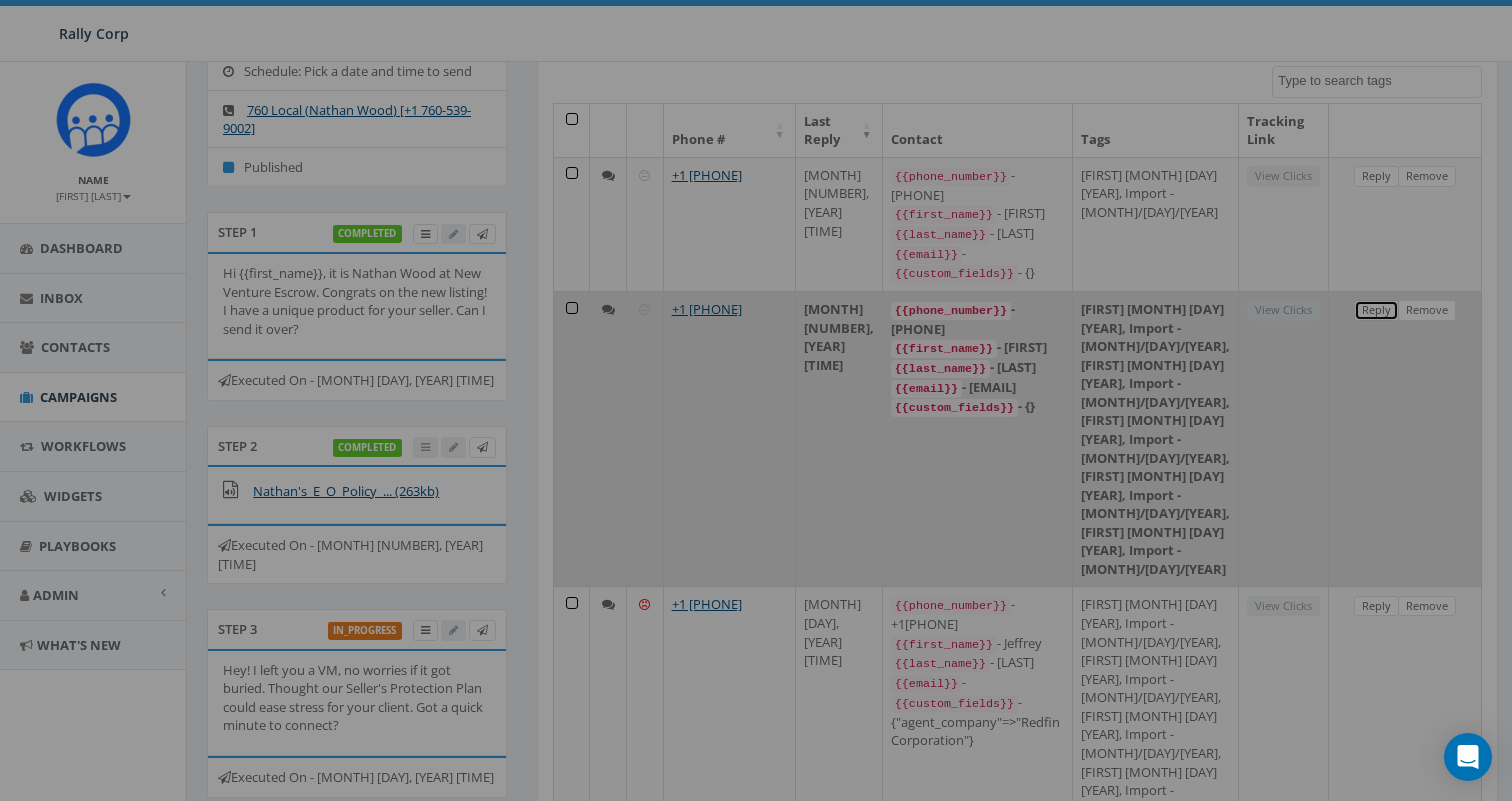 scroll, scrollTop: 0, scrollLeft: 0, axis: both 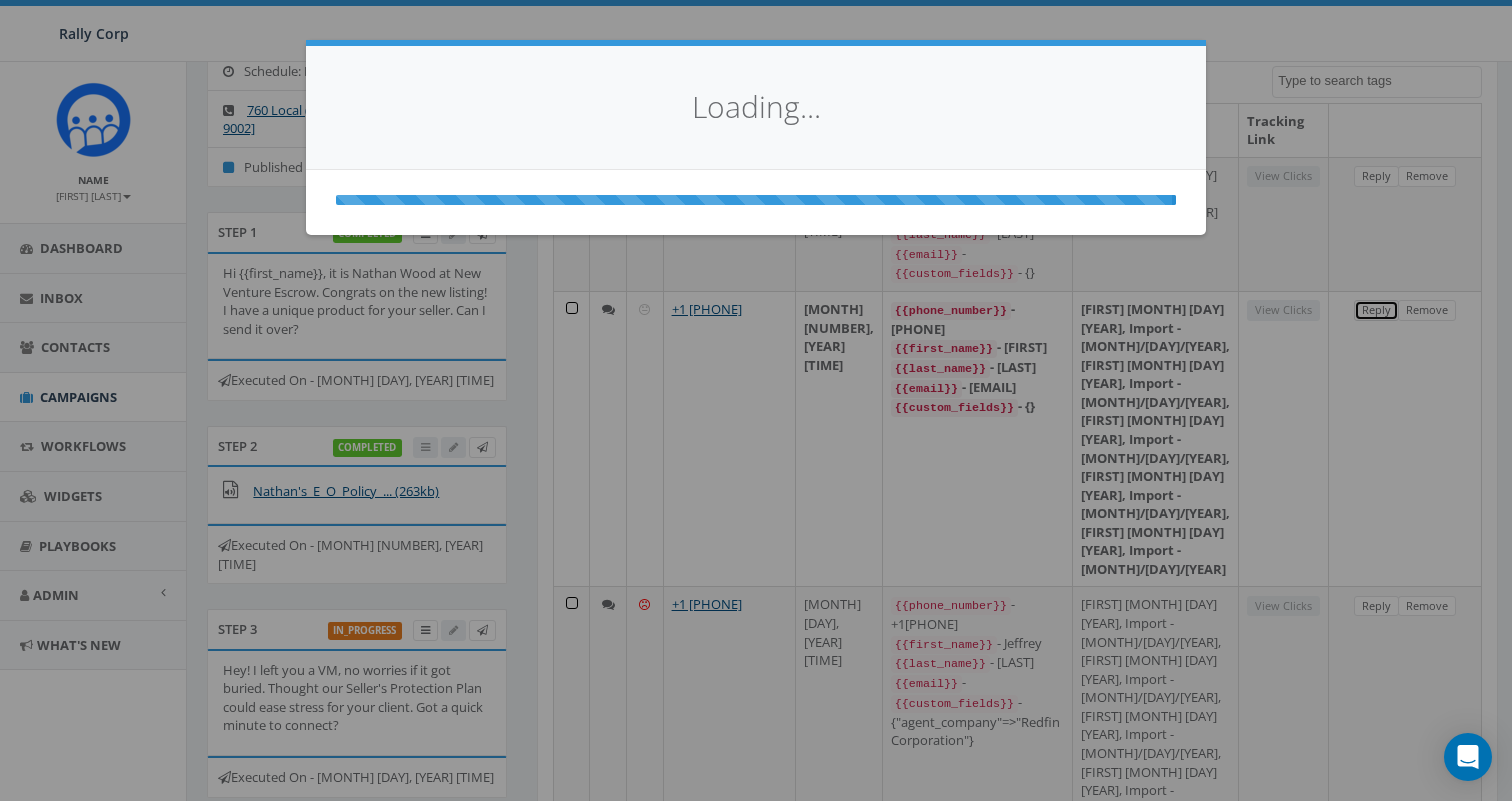 select 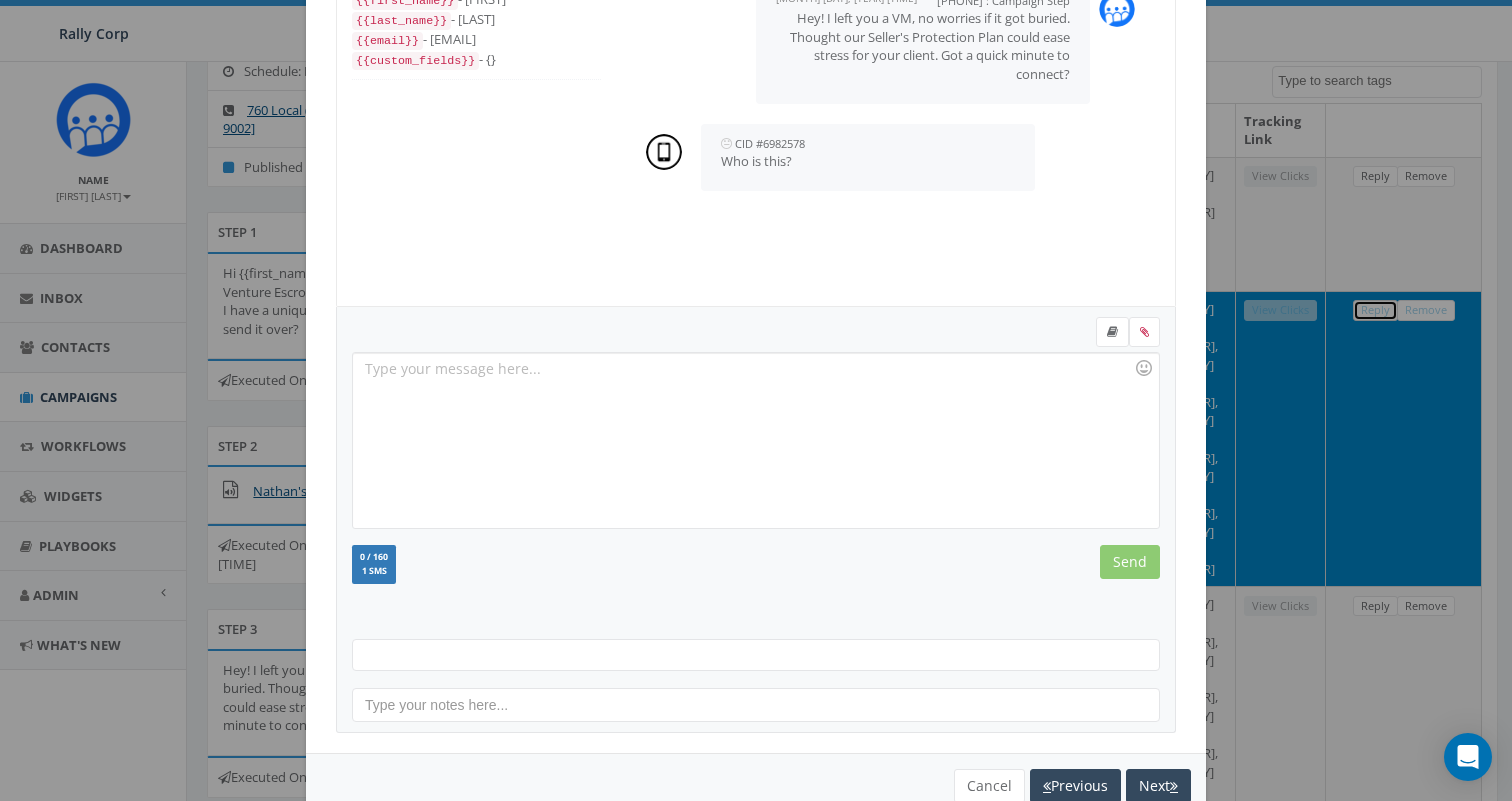scroll, scrollTop: 201, scrollLeft: 0, axis: vertical 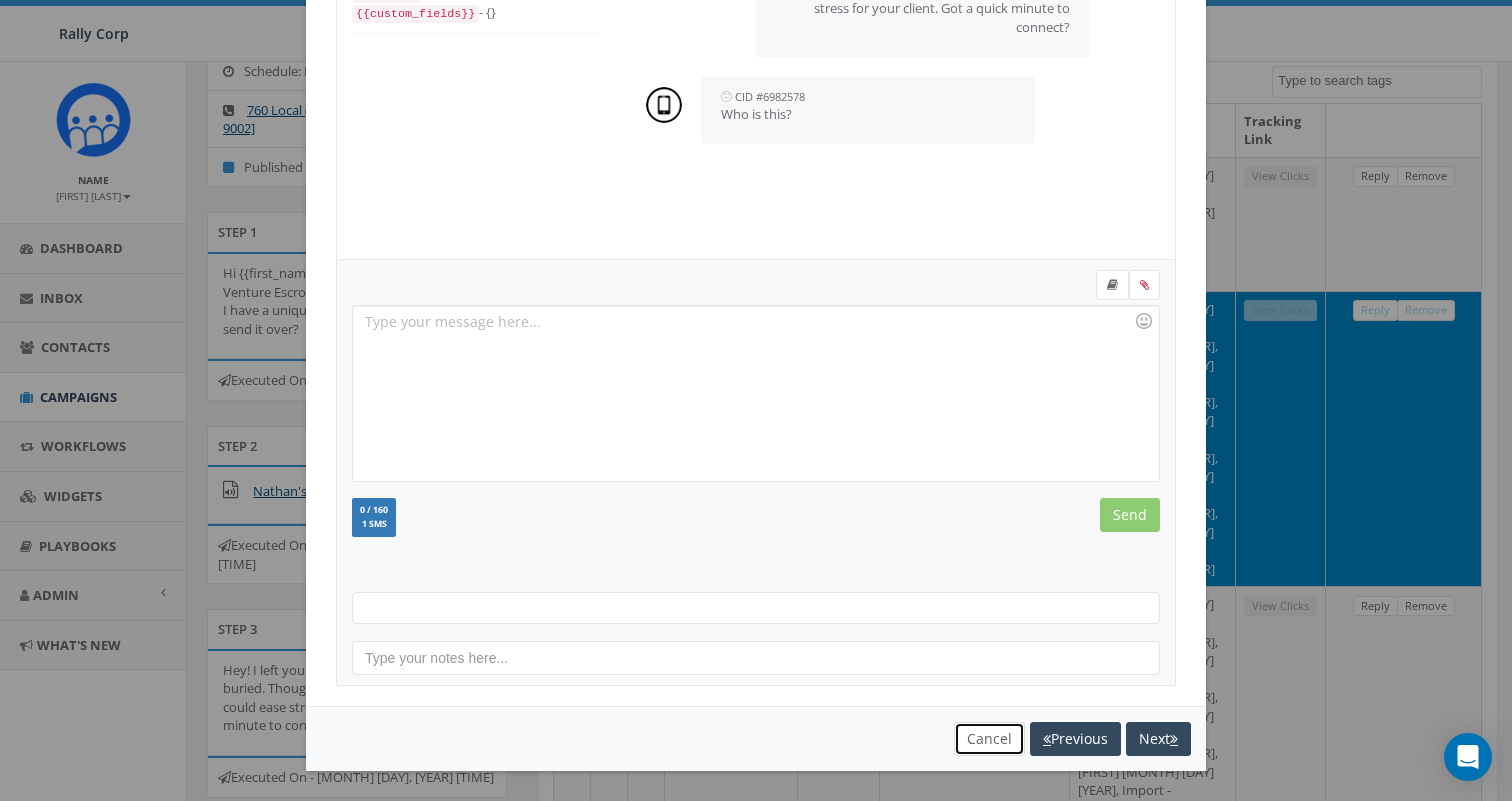 click on "Cancel" at bounding box center (989, 739) 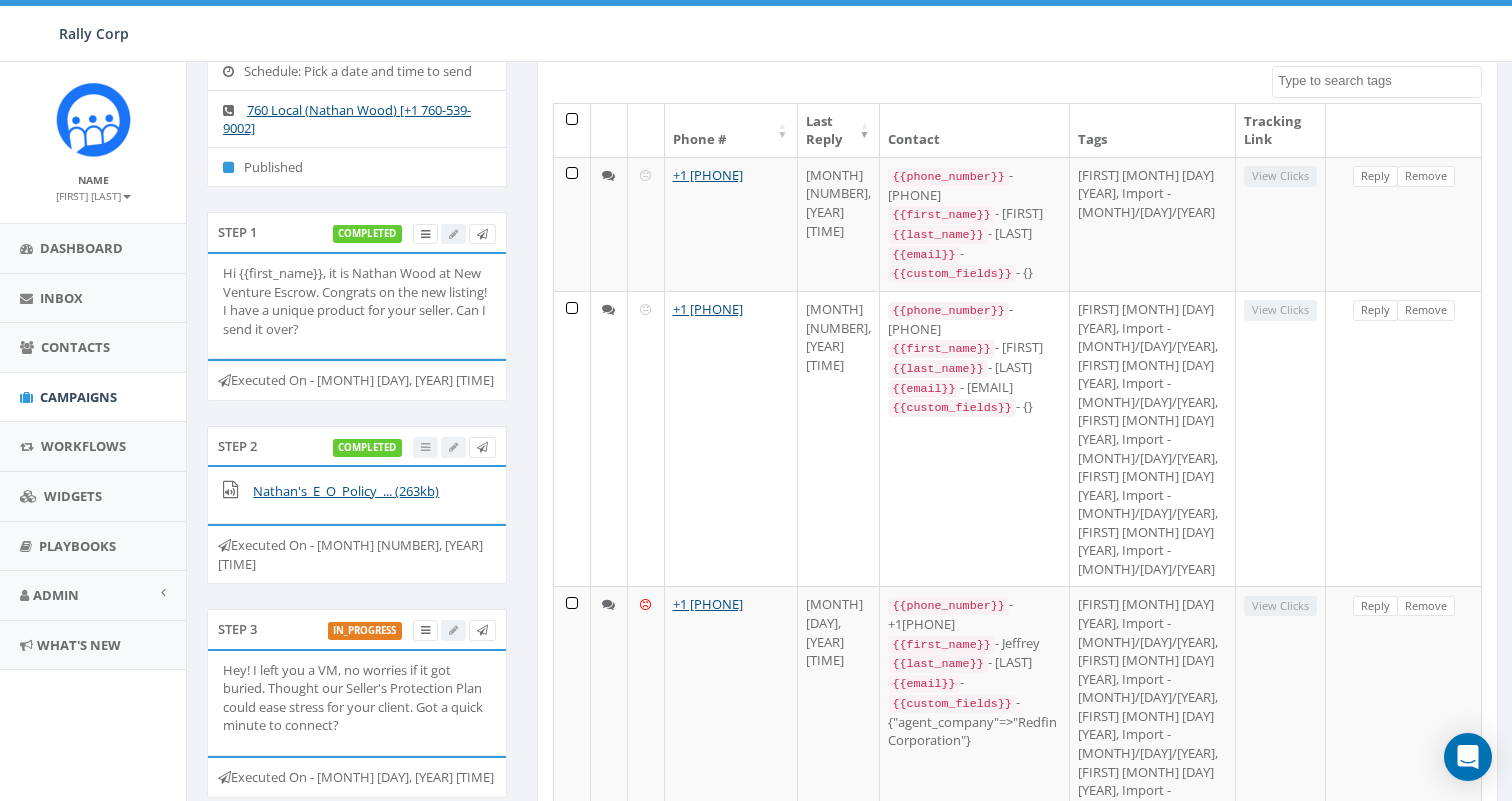 scroll, scrollTop: 0, scrollLeft: 0, axis: both 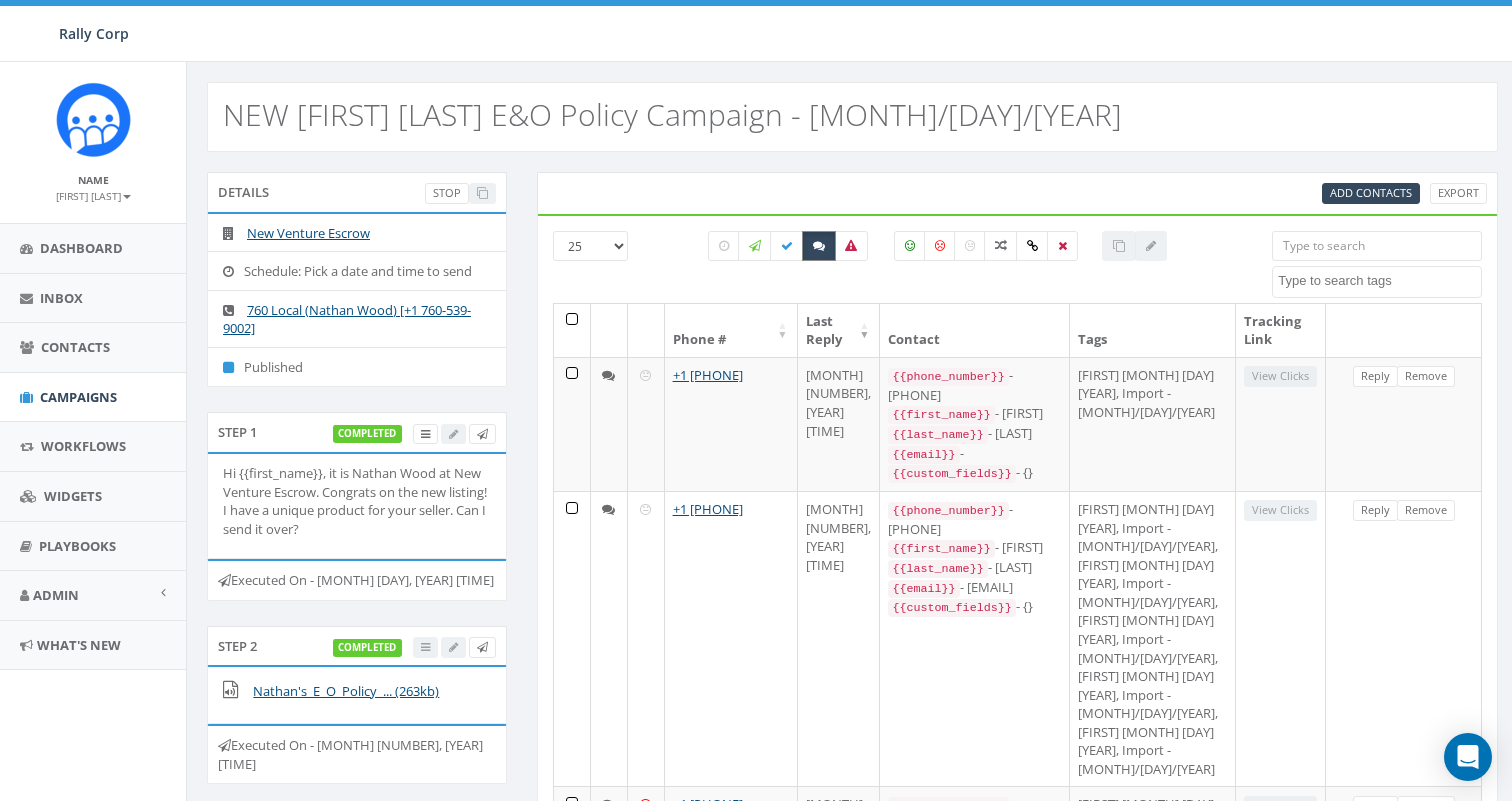 click at bounding box center [819, 246] 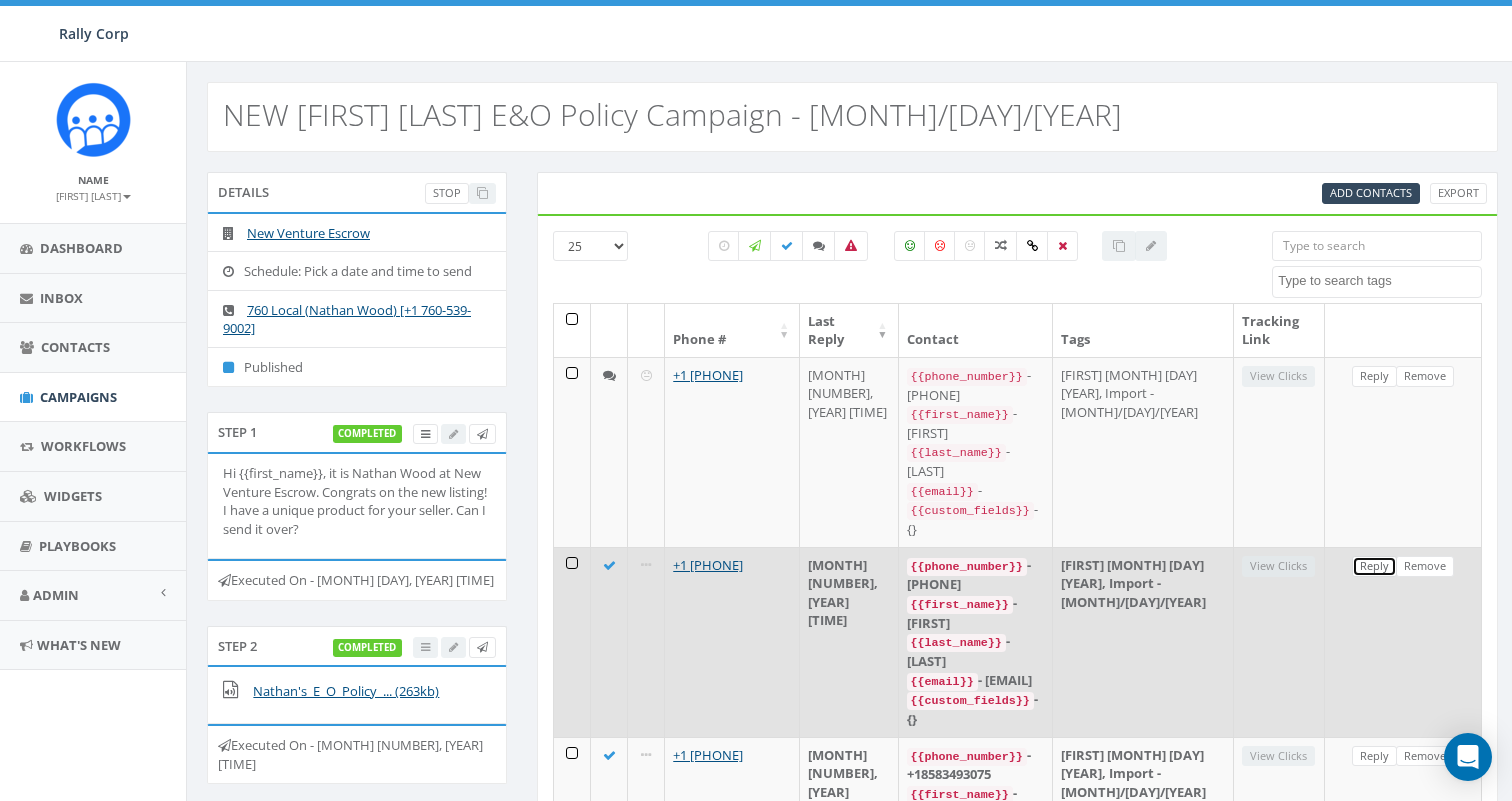 click on "Reply" at bounding box center (1374, 566) 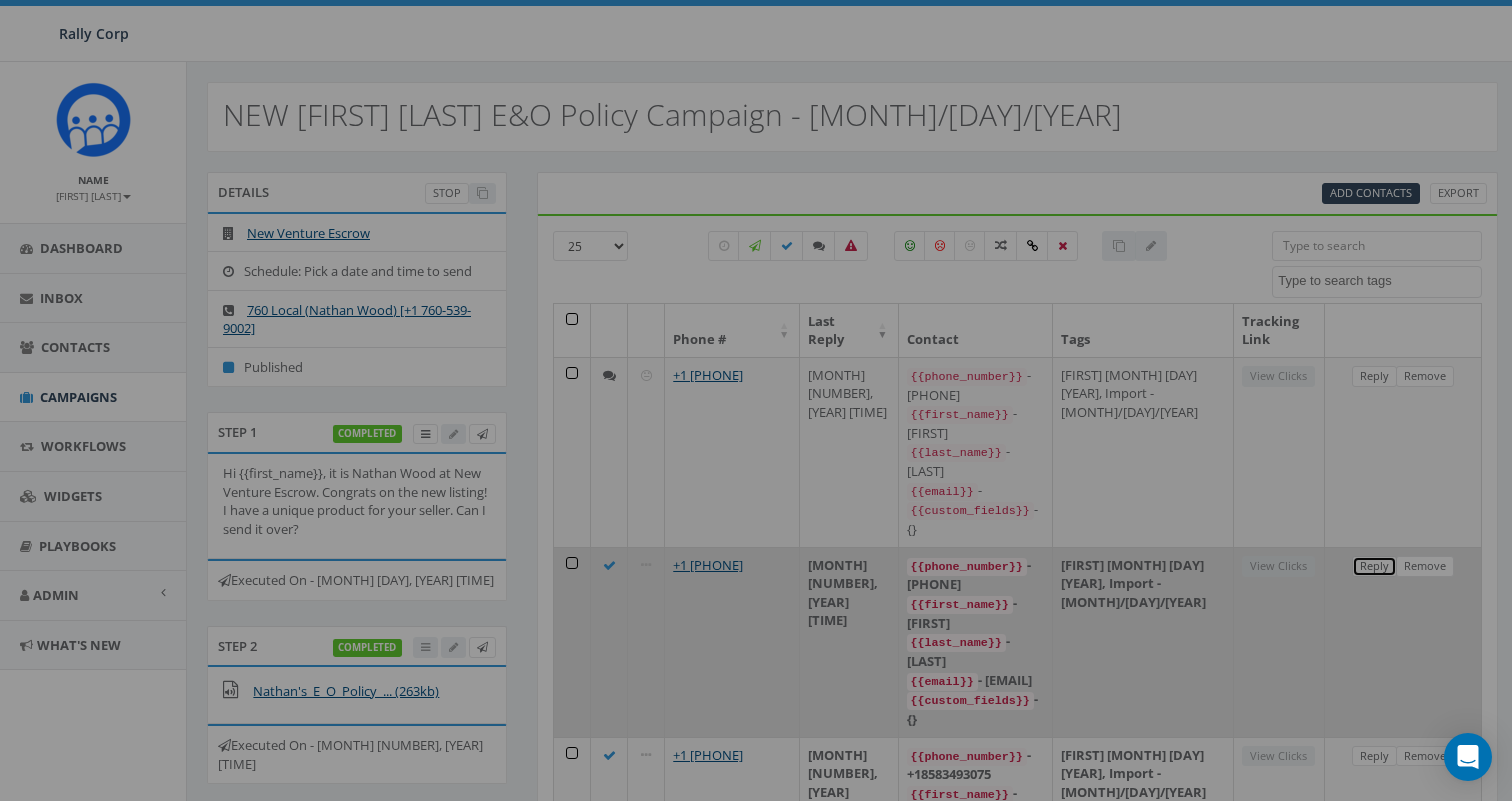 scroll, scrollTop: 0, scrollLeft: 0, axis: both 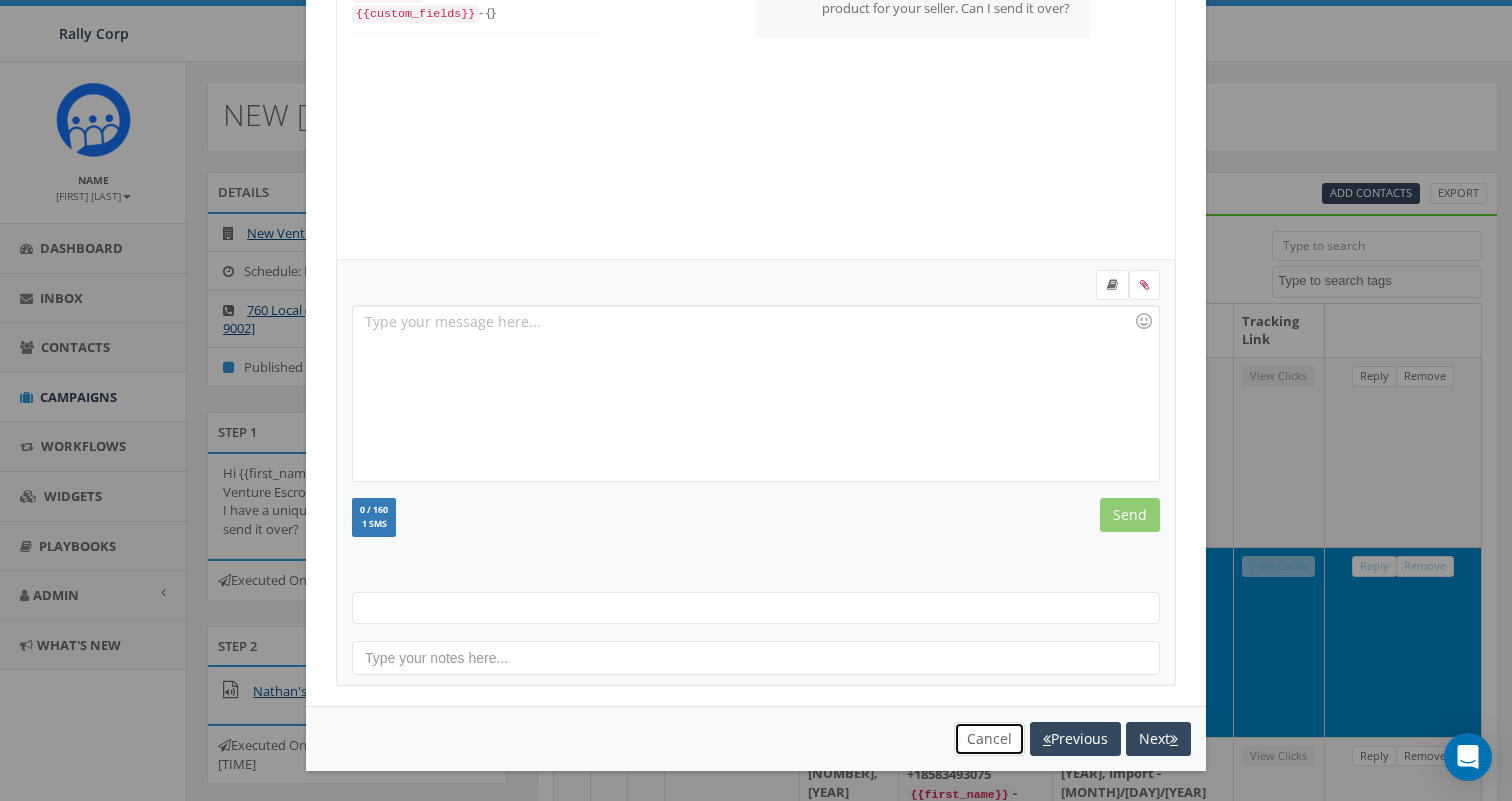 click on "Cancel" at bounding box center [989, 739] 